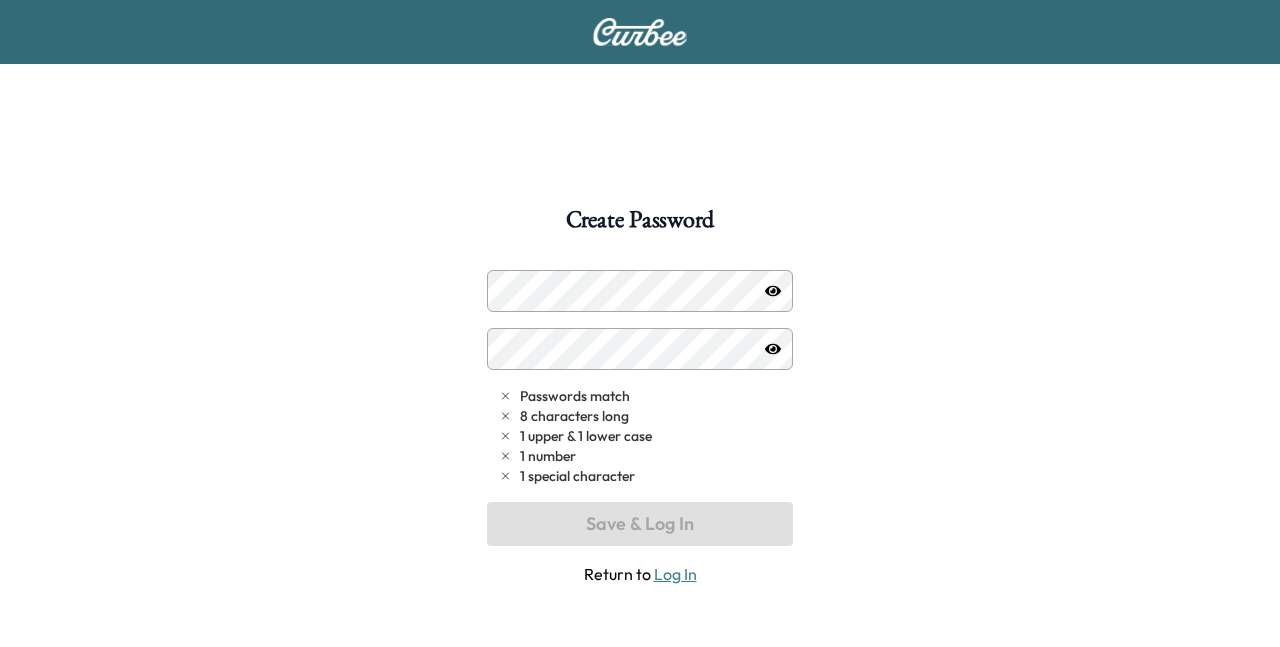 scroll, scrollTop: 0, scrollLeft: 0, axis: both 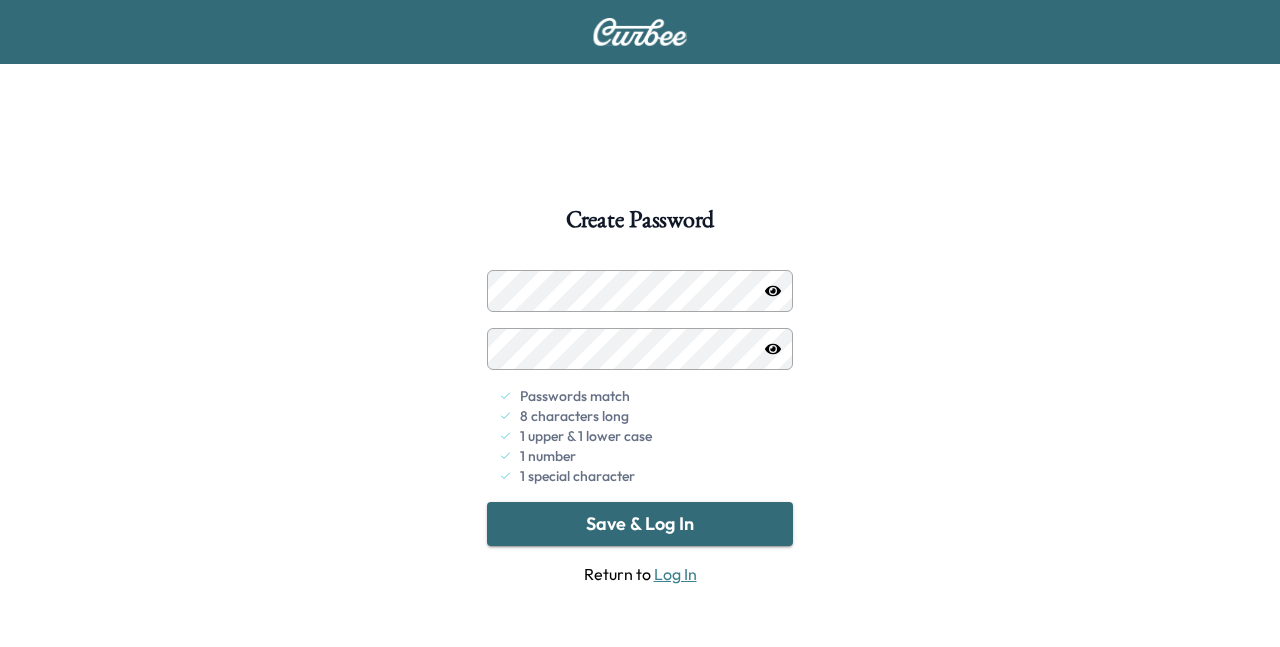 click on "Save & Log In" at bounding box center (640, 524) 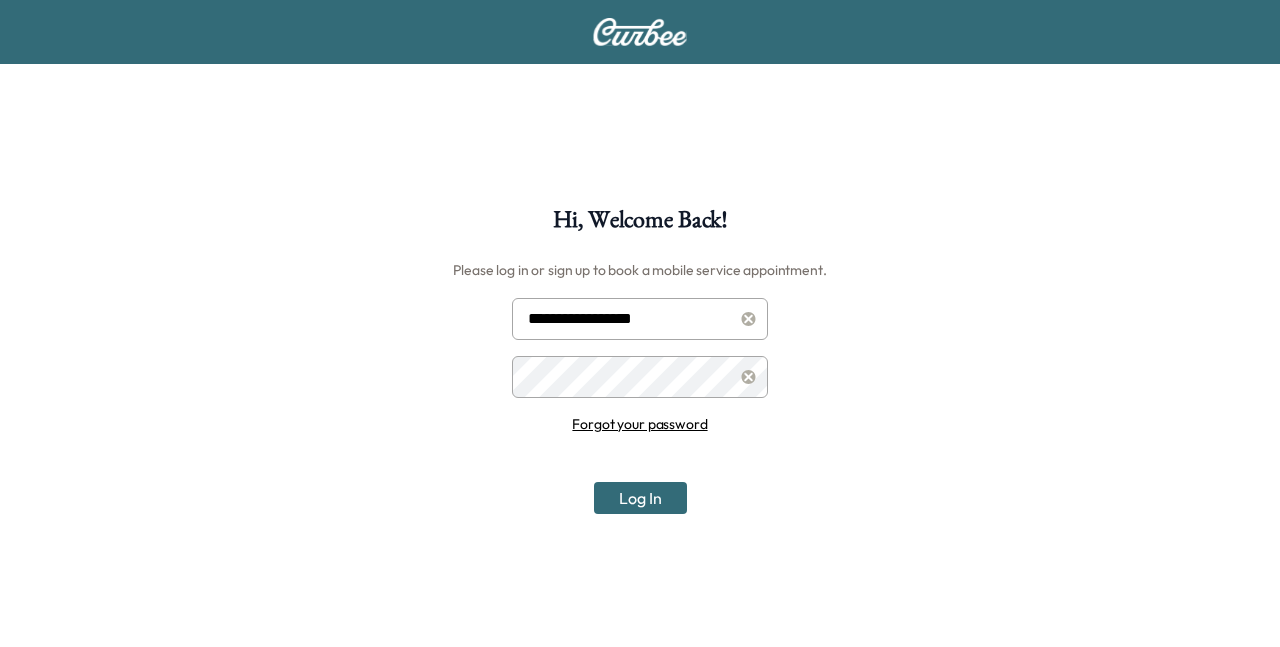 type on "**********" 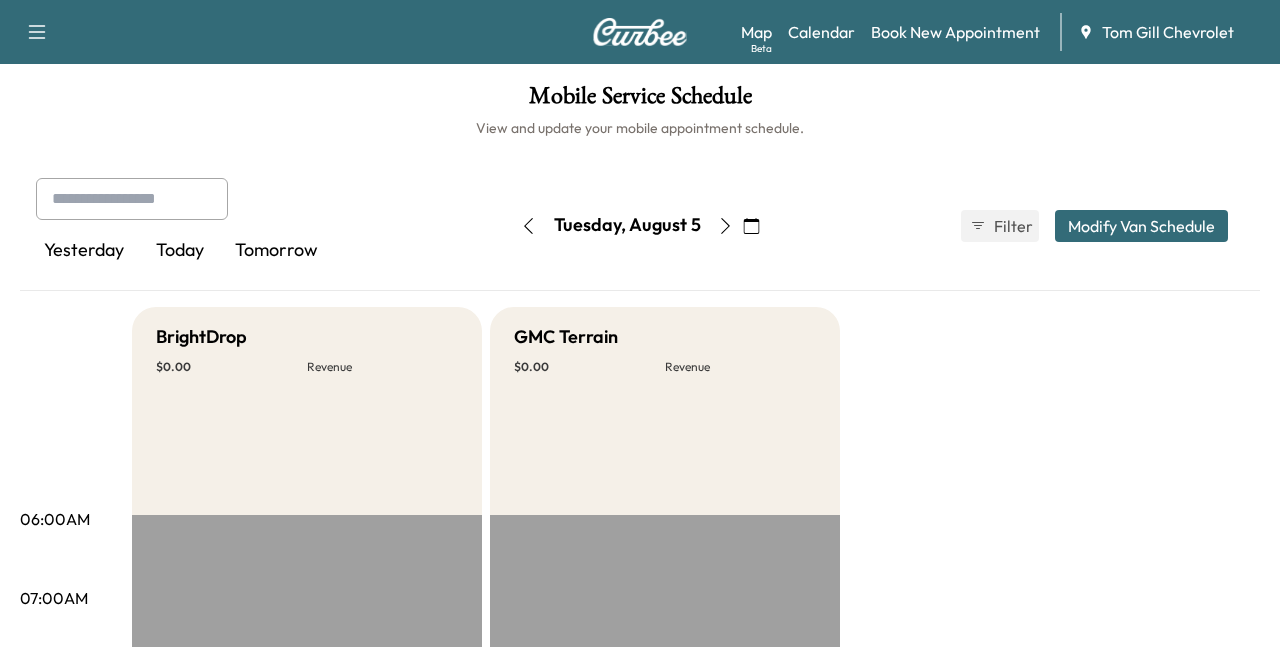 scroll, scrollTop: 0, scrollLeft: 0, axis: both 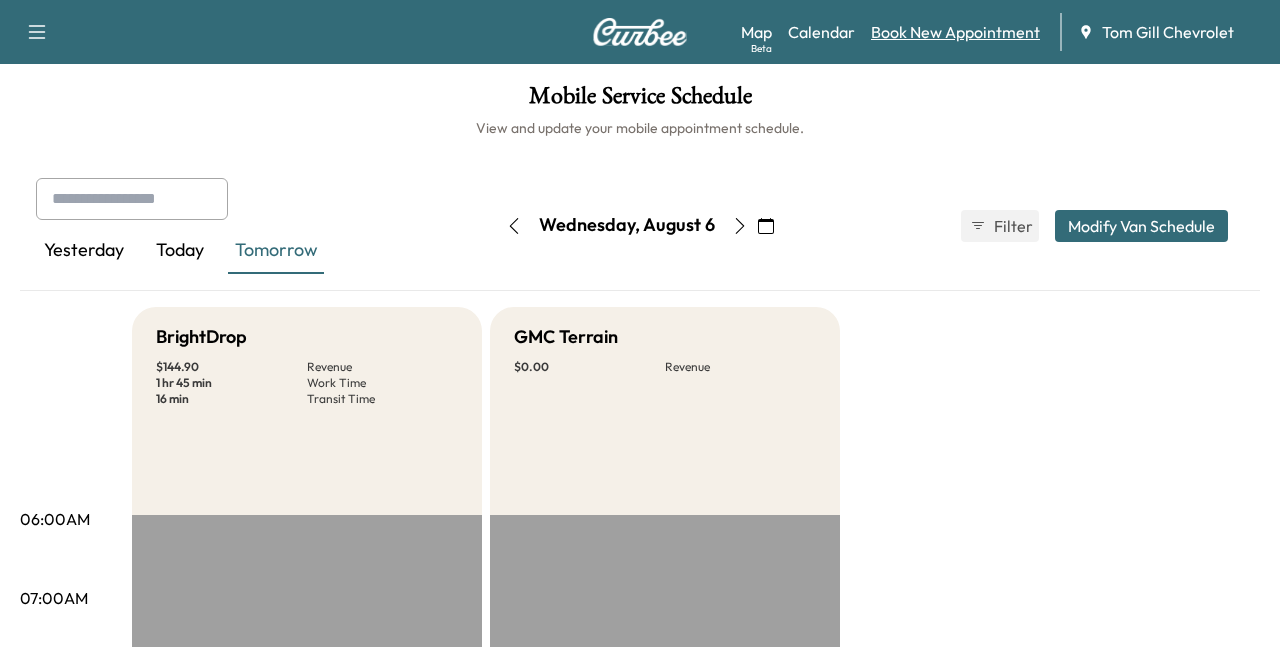 click on "Book New Appointment" at bounding box center (955, 32) 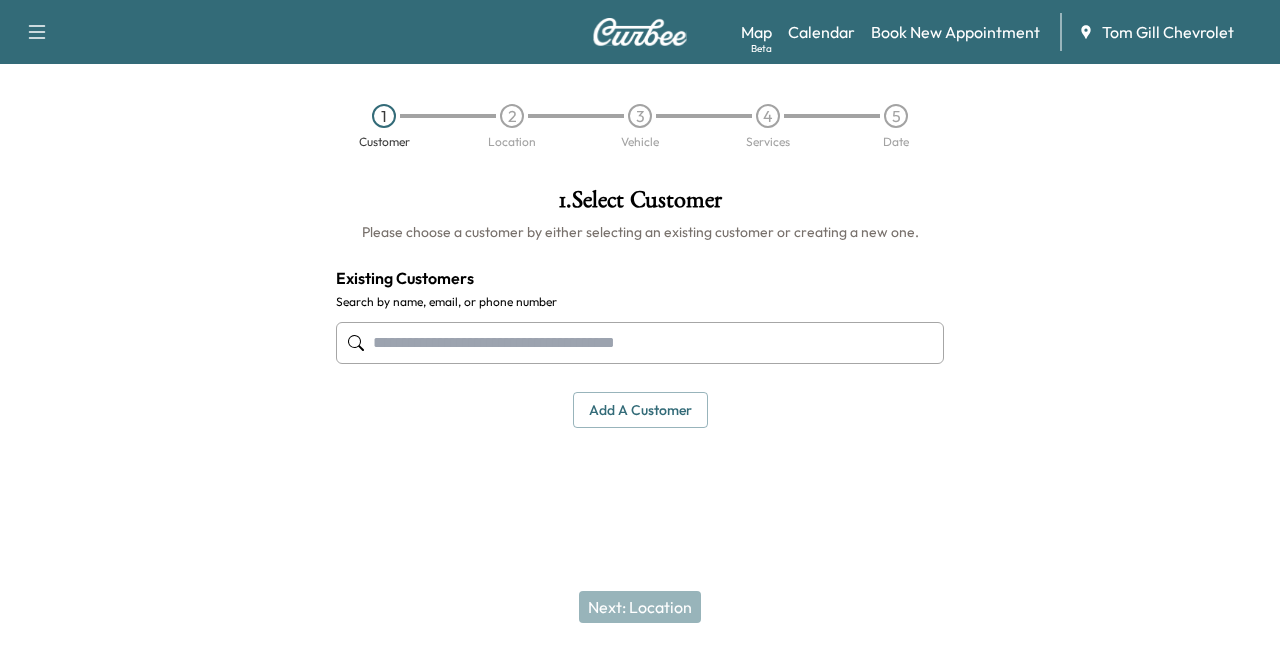 click at bounding box center [640, 343] 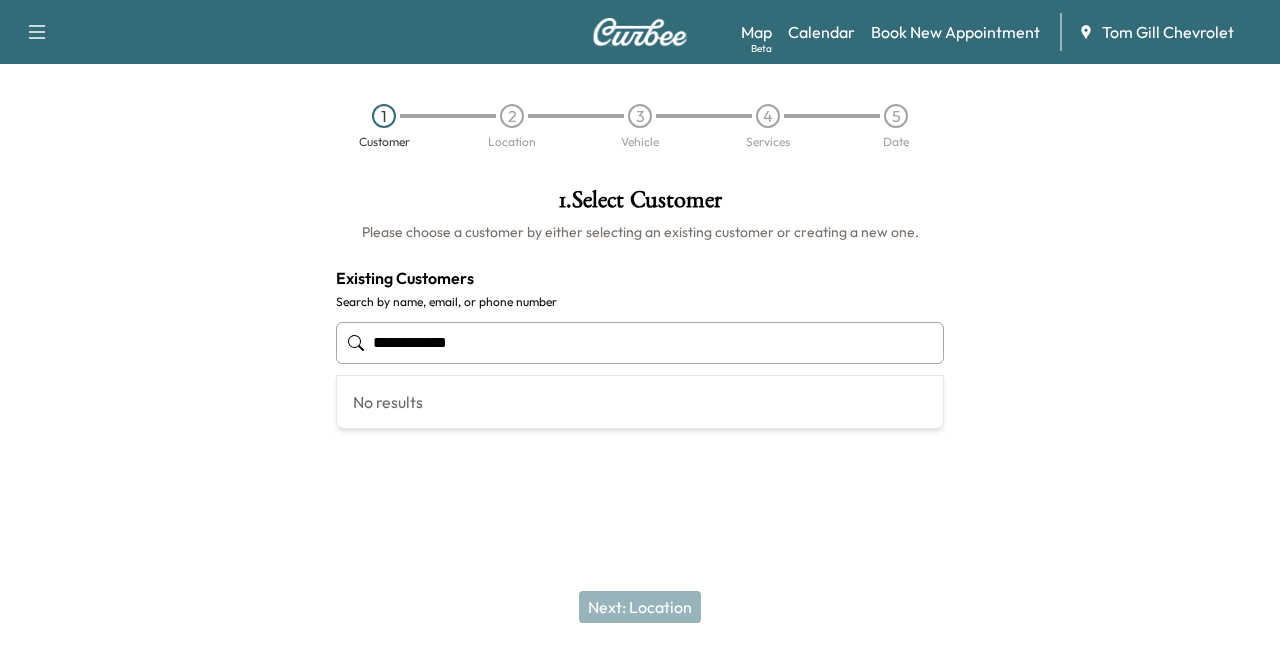 type on "**********" 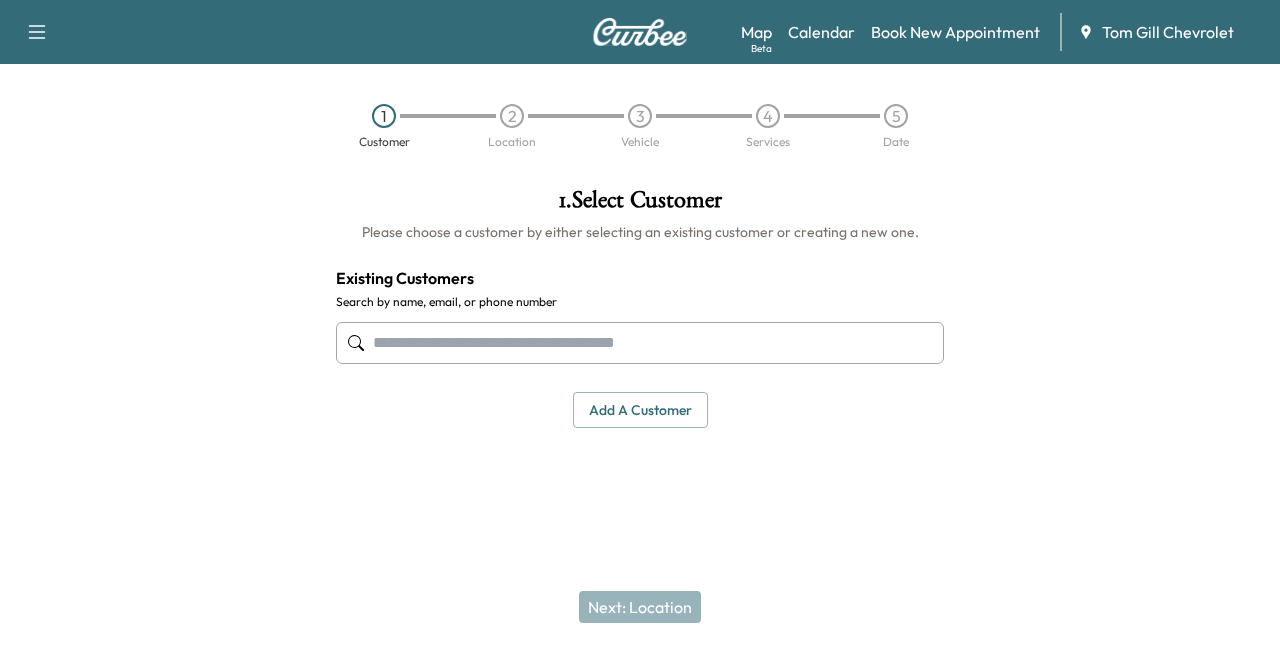 click on "Next: Location" at bounding box center (640, 607) 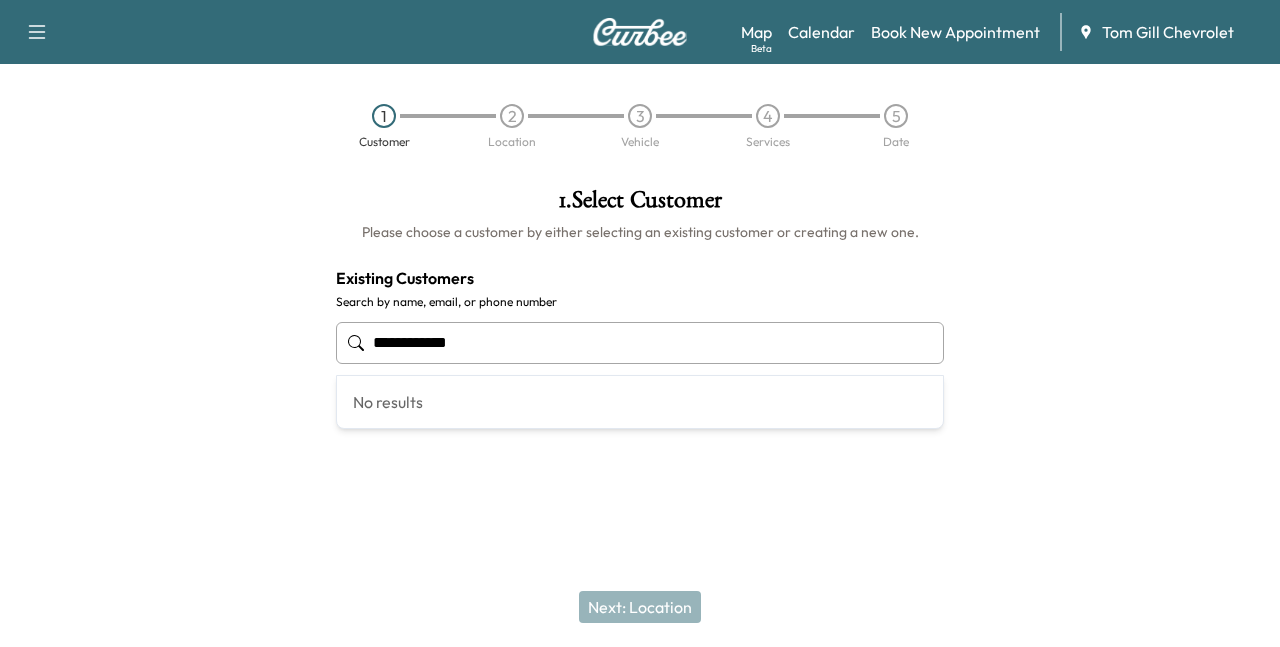 type on "**********" 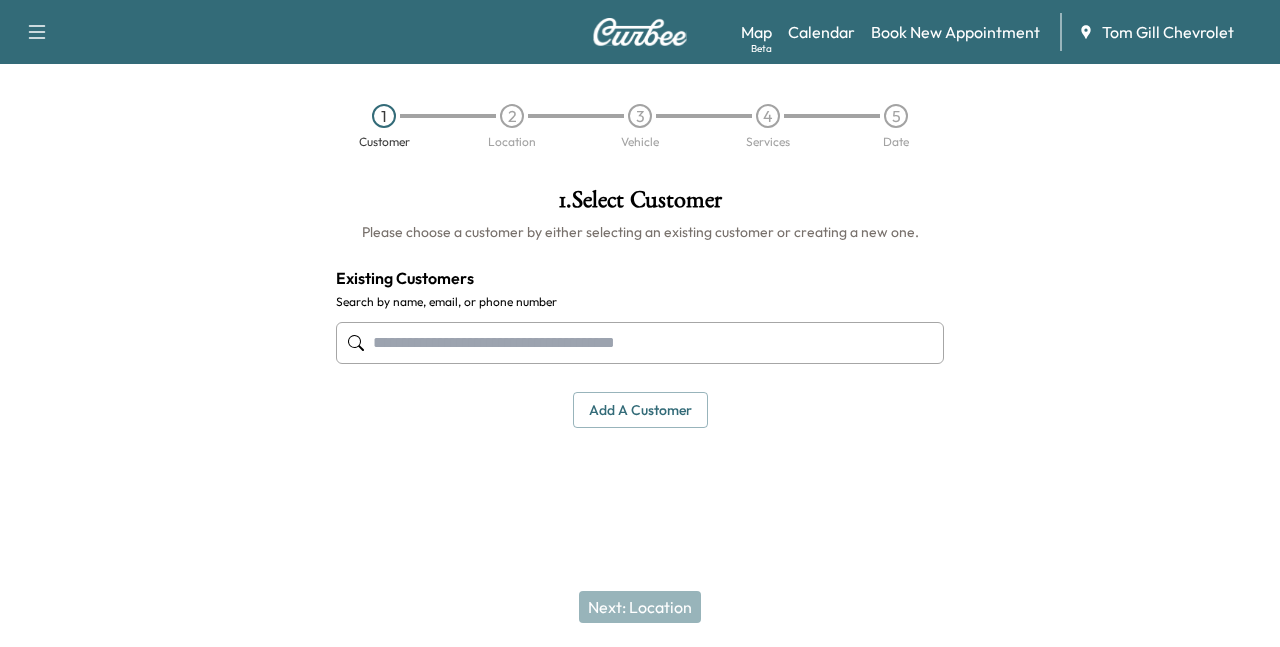 click on "Next: Location" at bounding box center [640, 607] 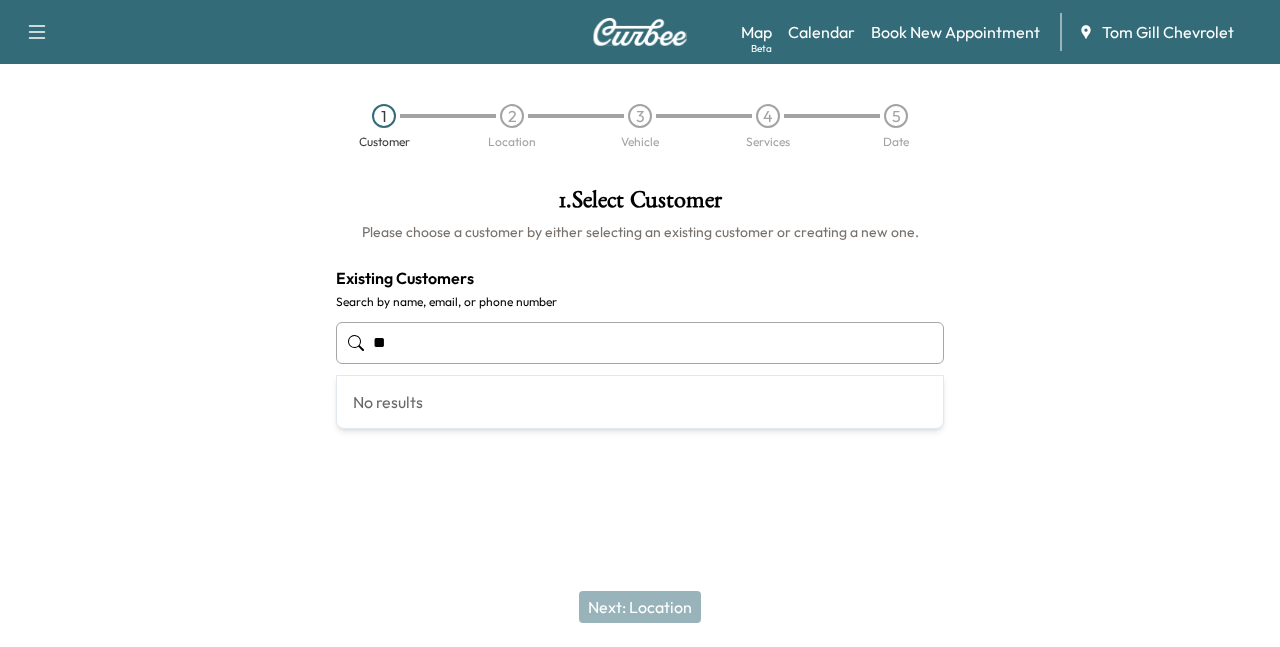 type on "*" 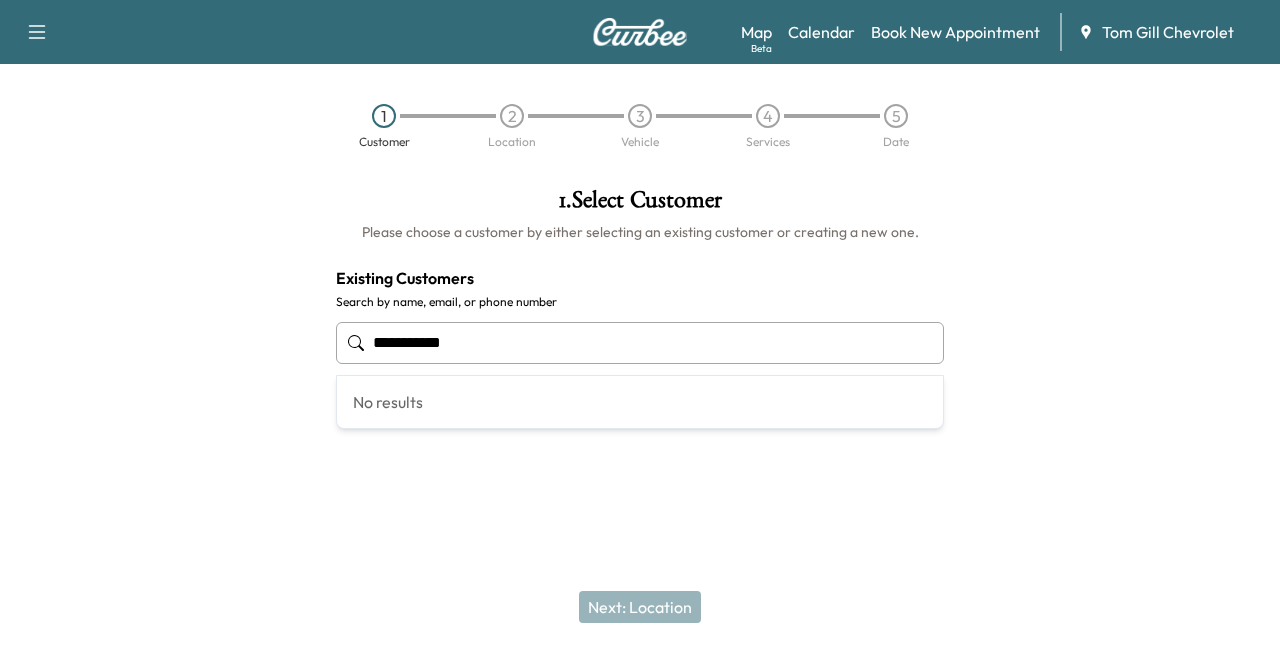 type on "**********" 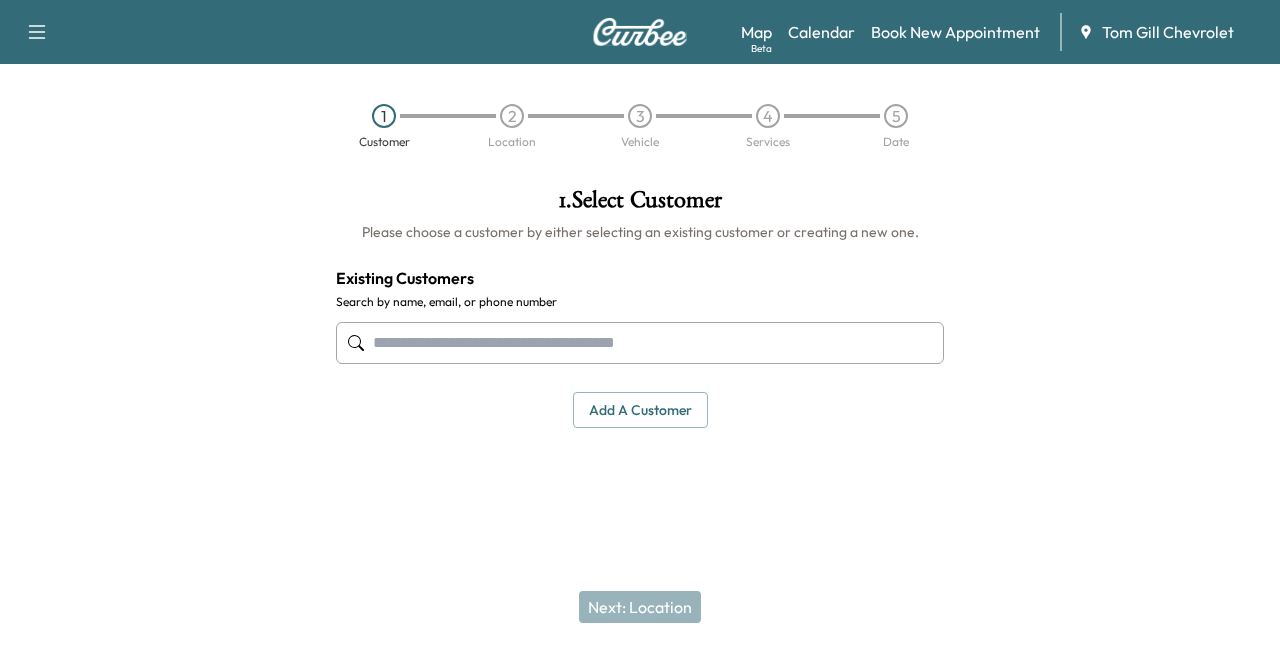 click on "Next: Location" at bounding box center (640, 607) 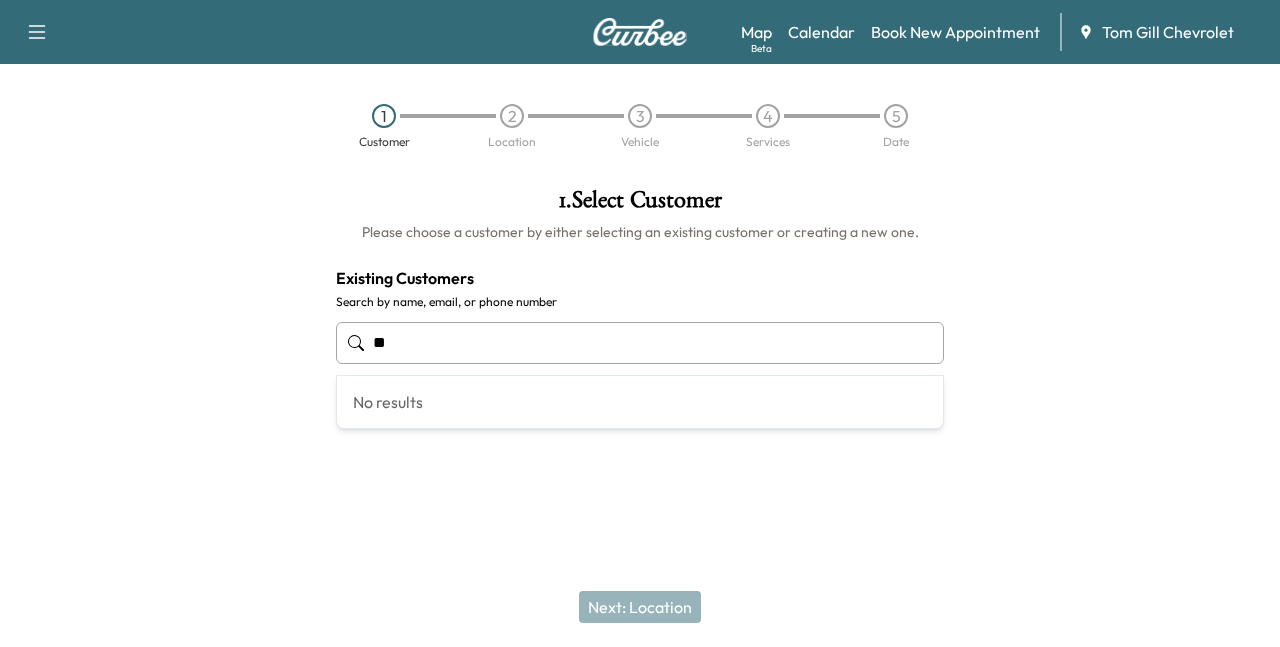 type on "*" 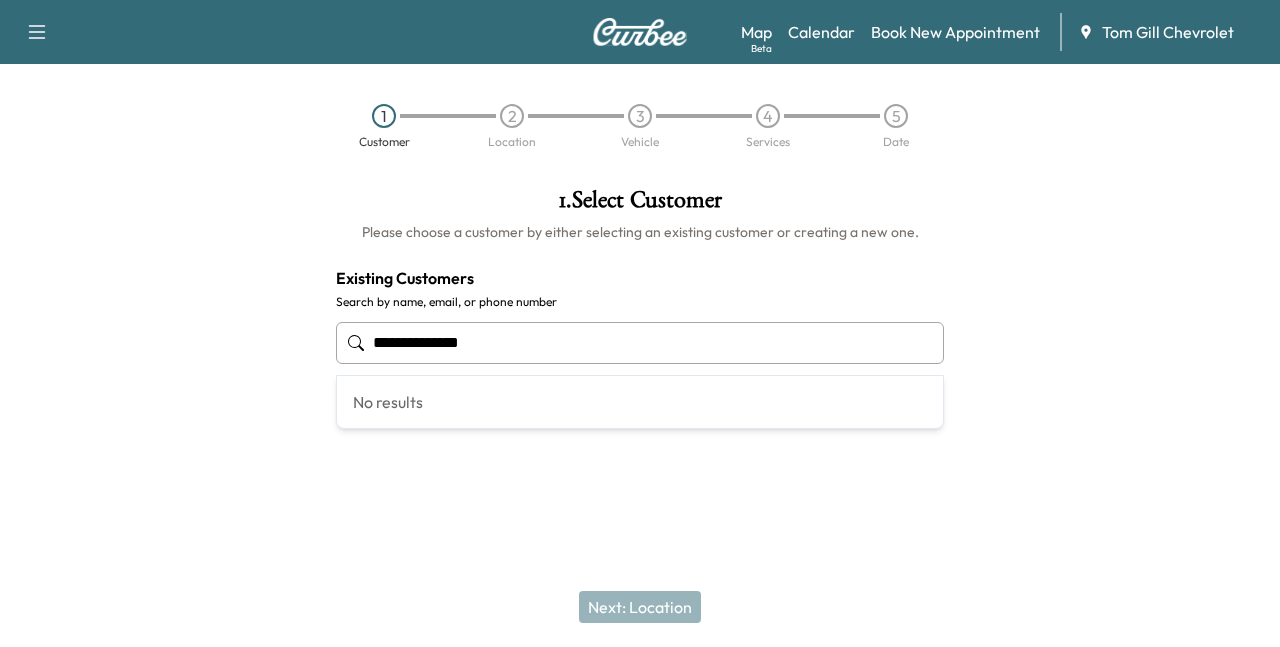 type on "**********" 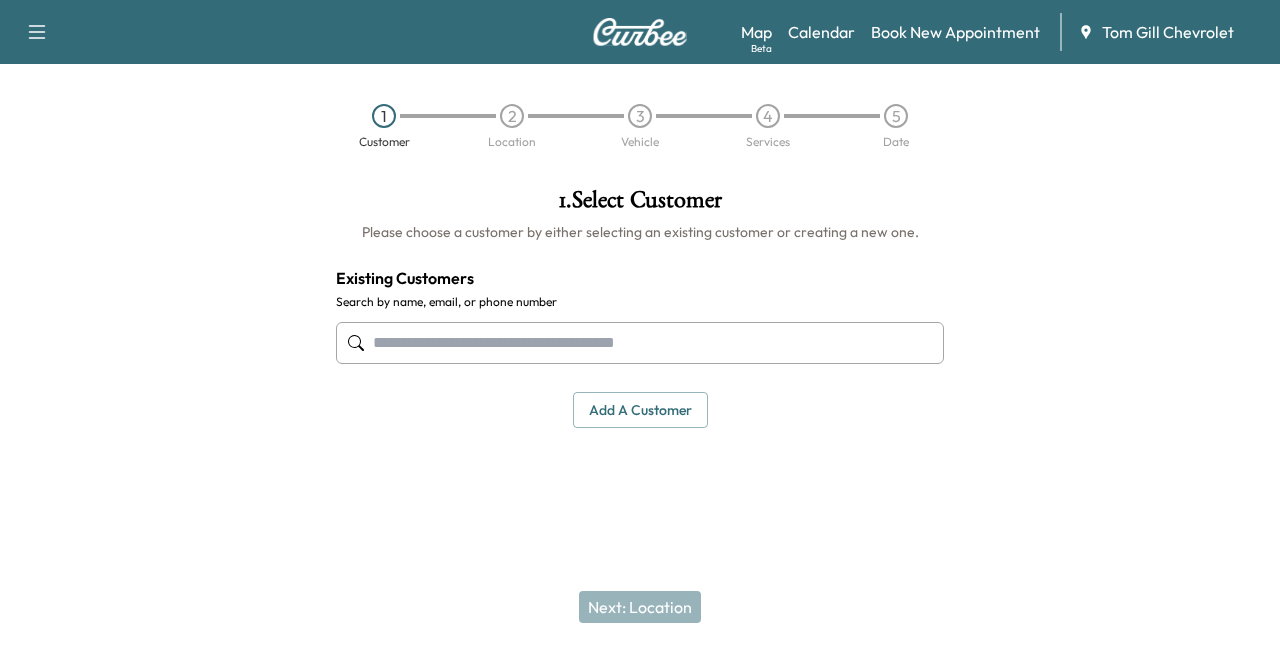 click 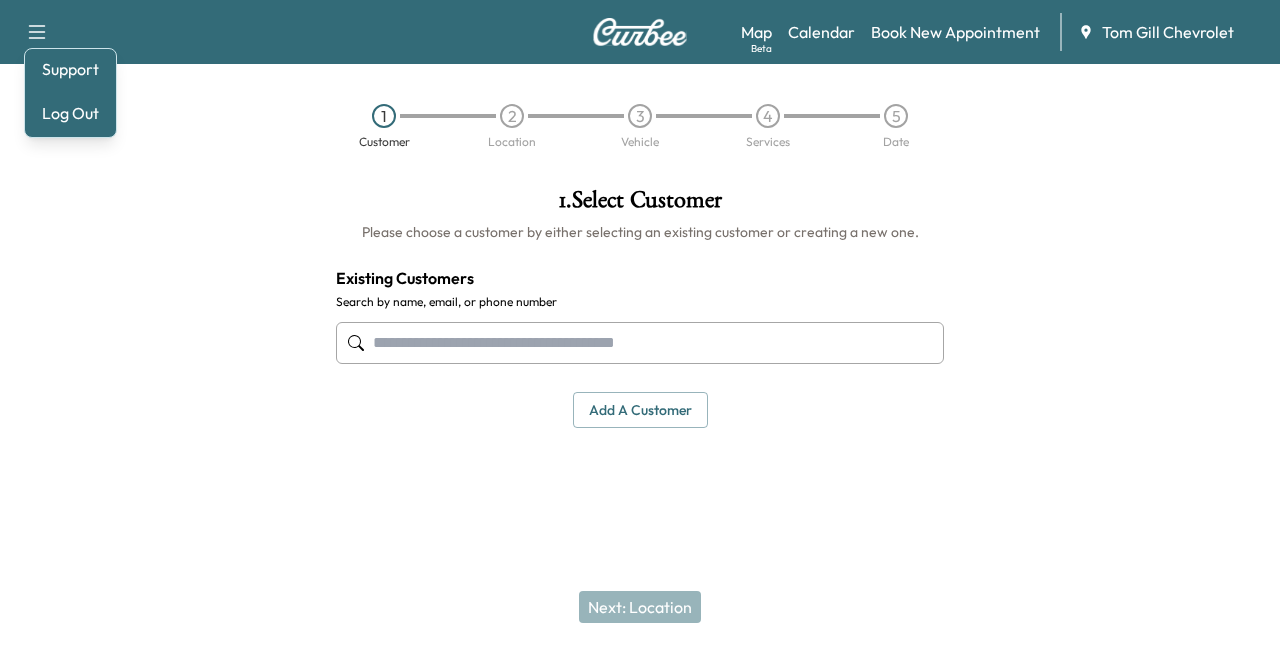 click 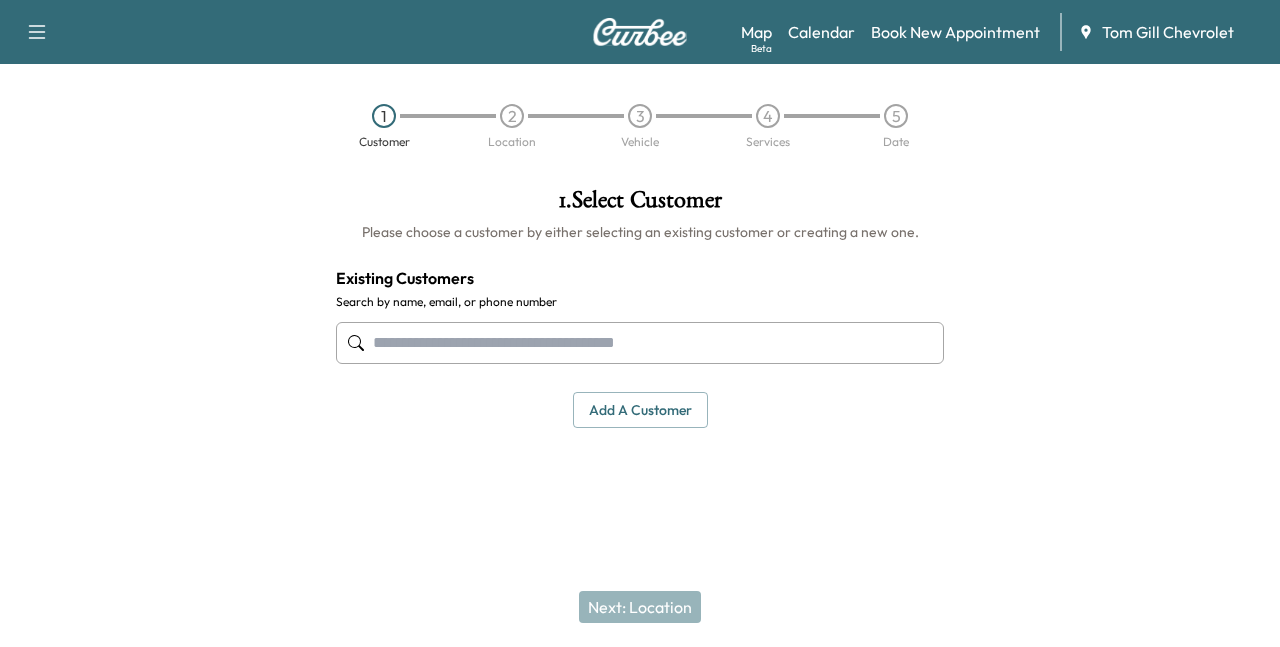 scroll, scrollTop: 0, scrollLeft: 0, axis: both 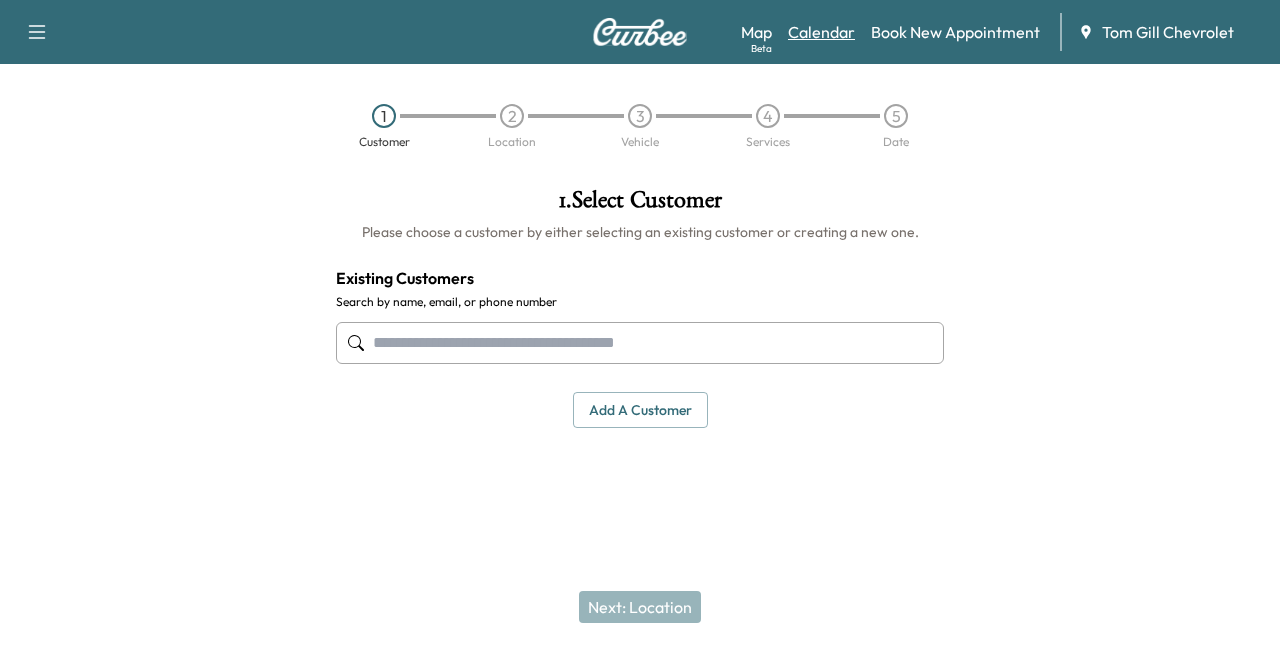 click on "Calendar" at bounding box center [821, 32] 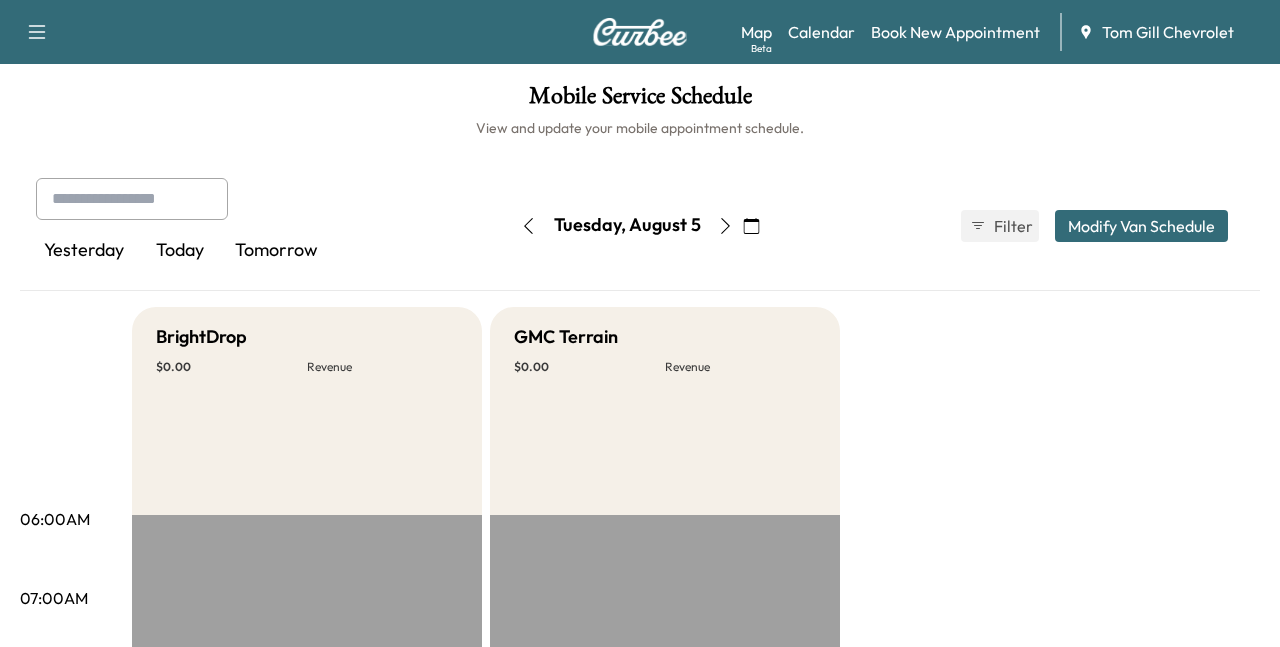 scroll, scrollTop: 0, scrollLeft: 0, axis: both 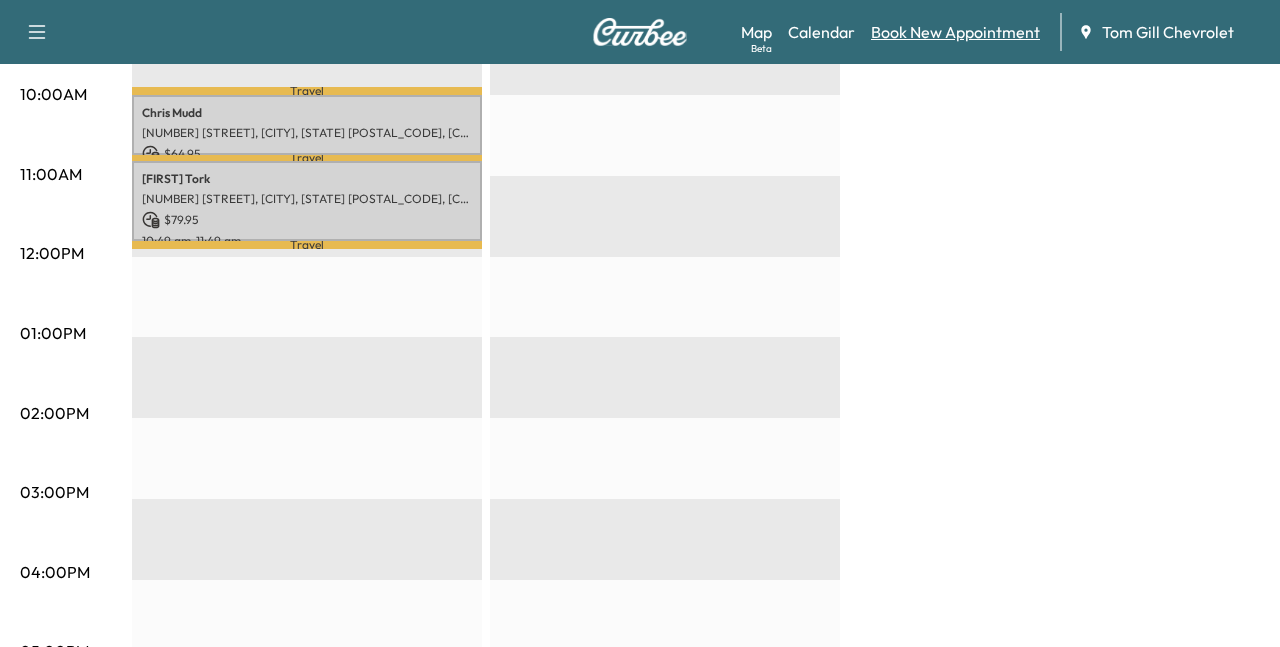 click on "Book New Appointment" at bounding box center [955, 32] 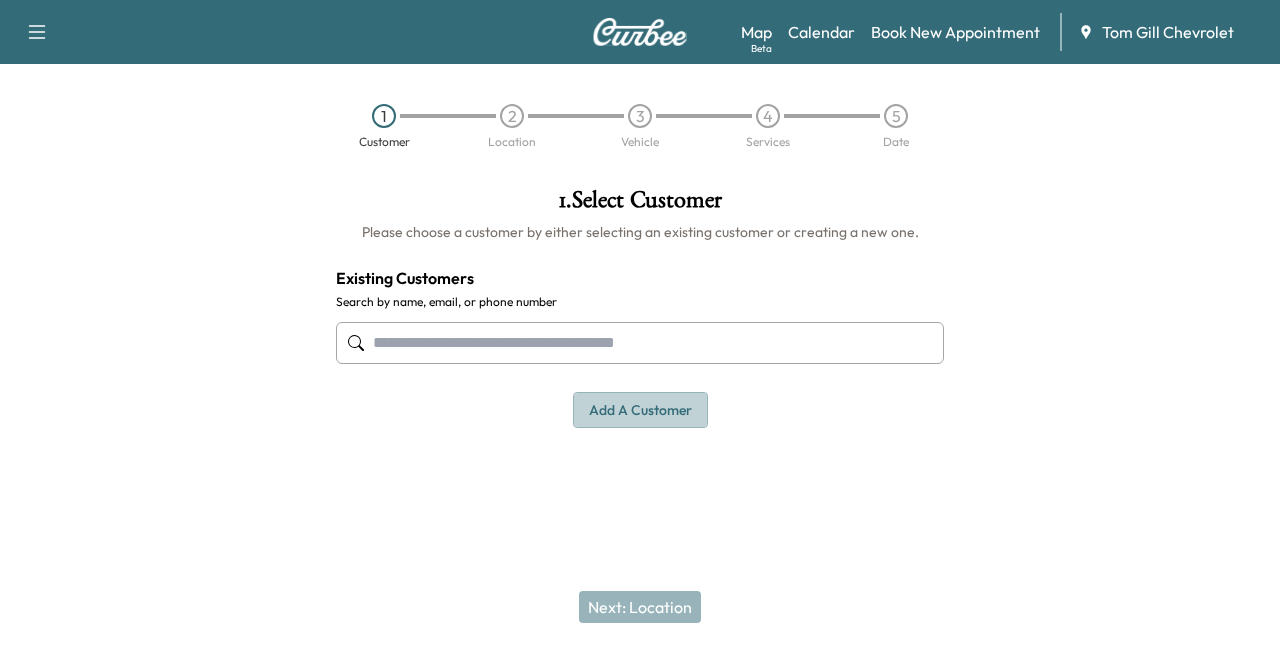 click on "Add a customer" at bounding box center (640, 410) 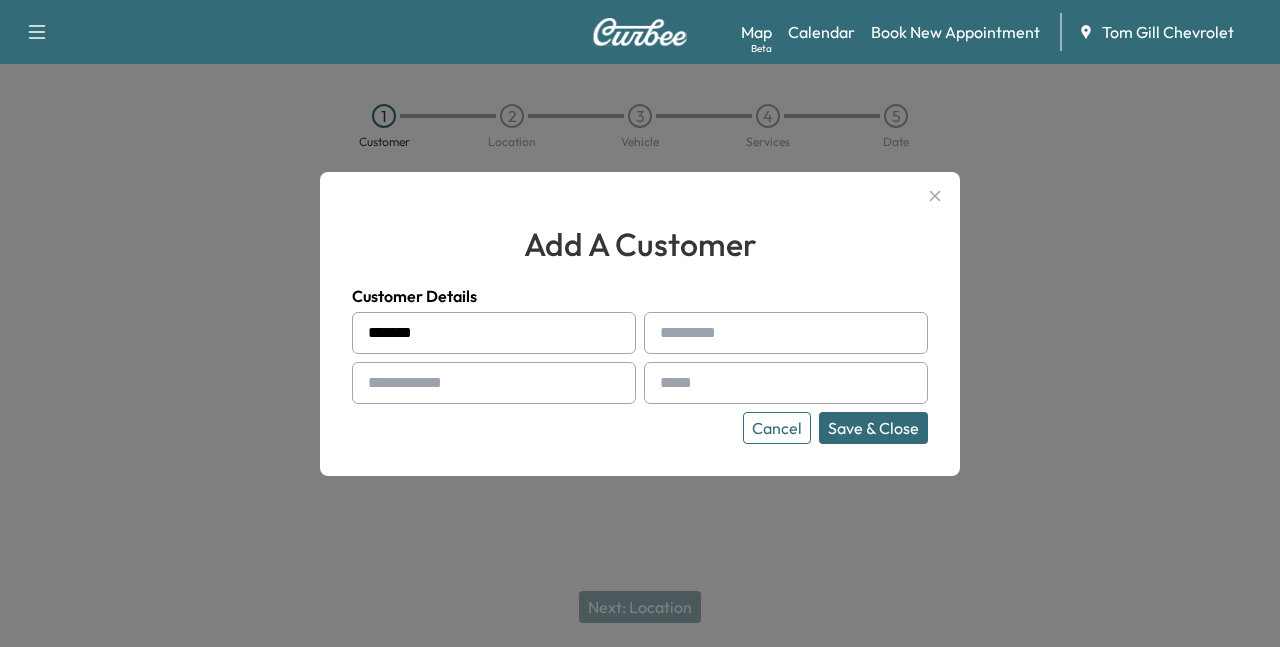 type on "*******" 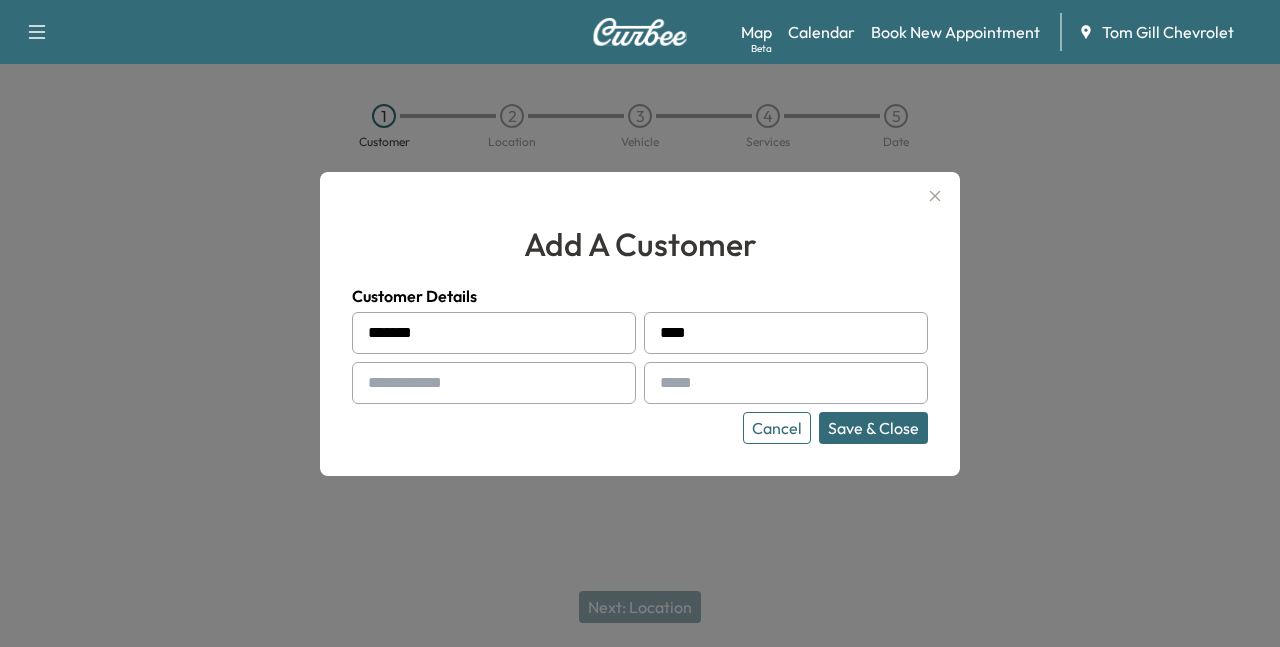 type on "****" 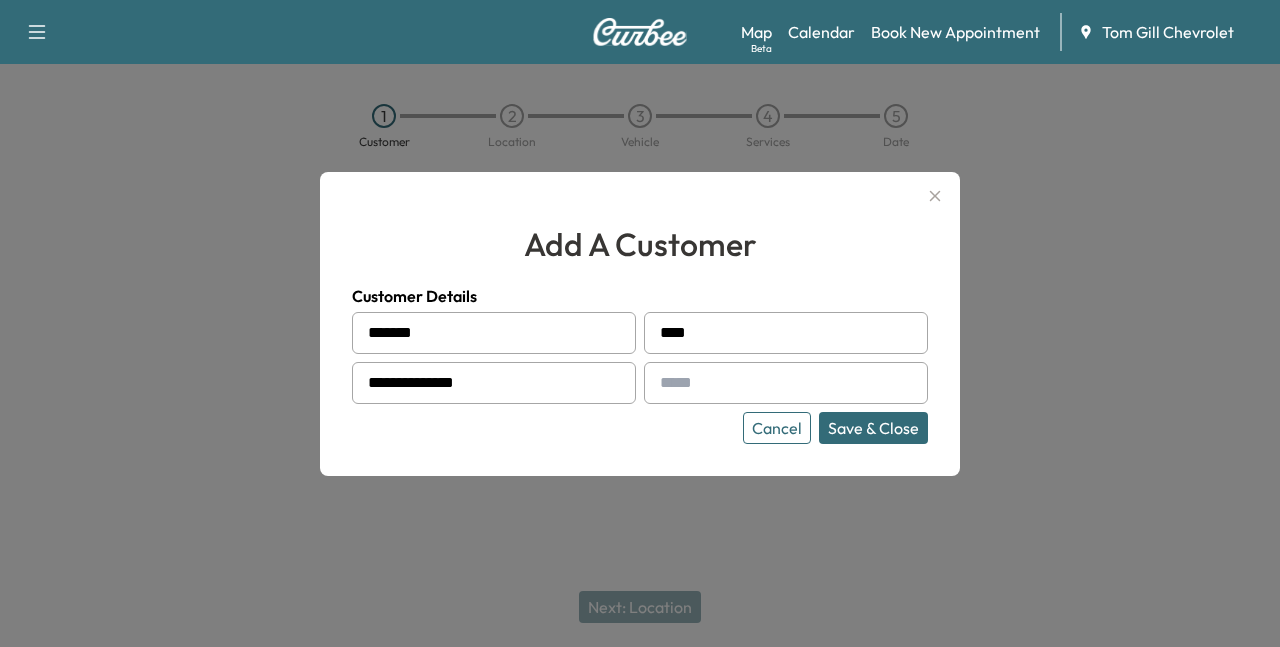 type on "**********" 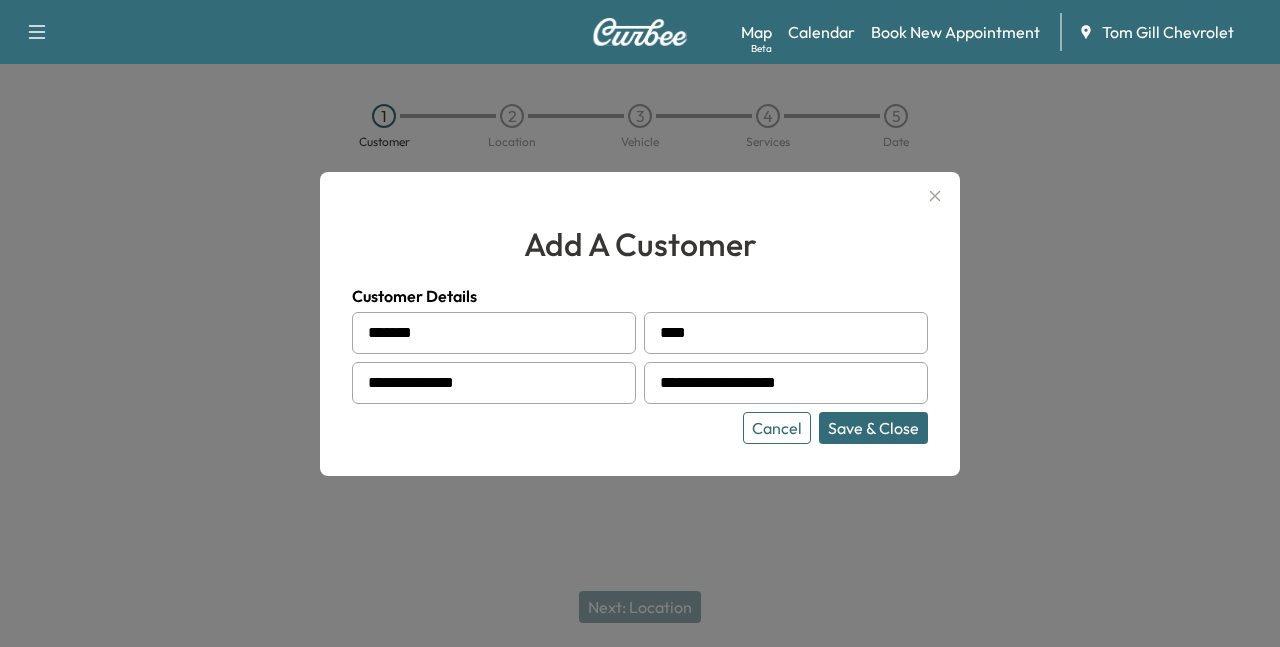 type on "**********" 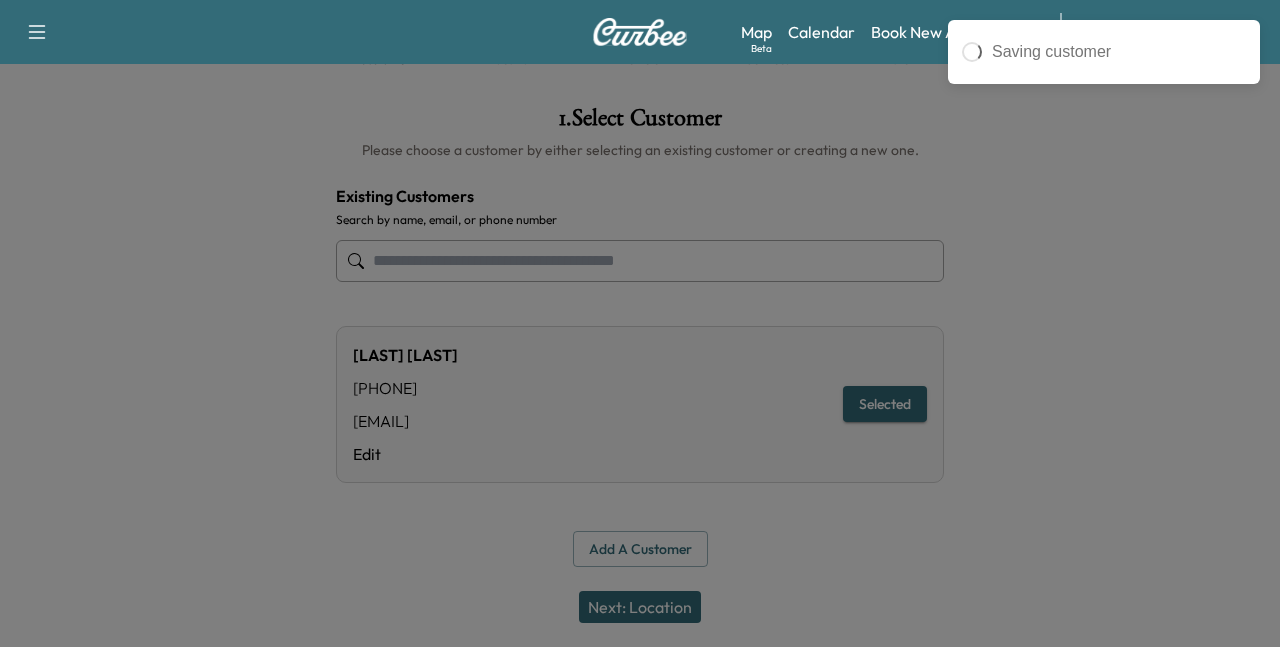 type on "**********" 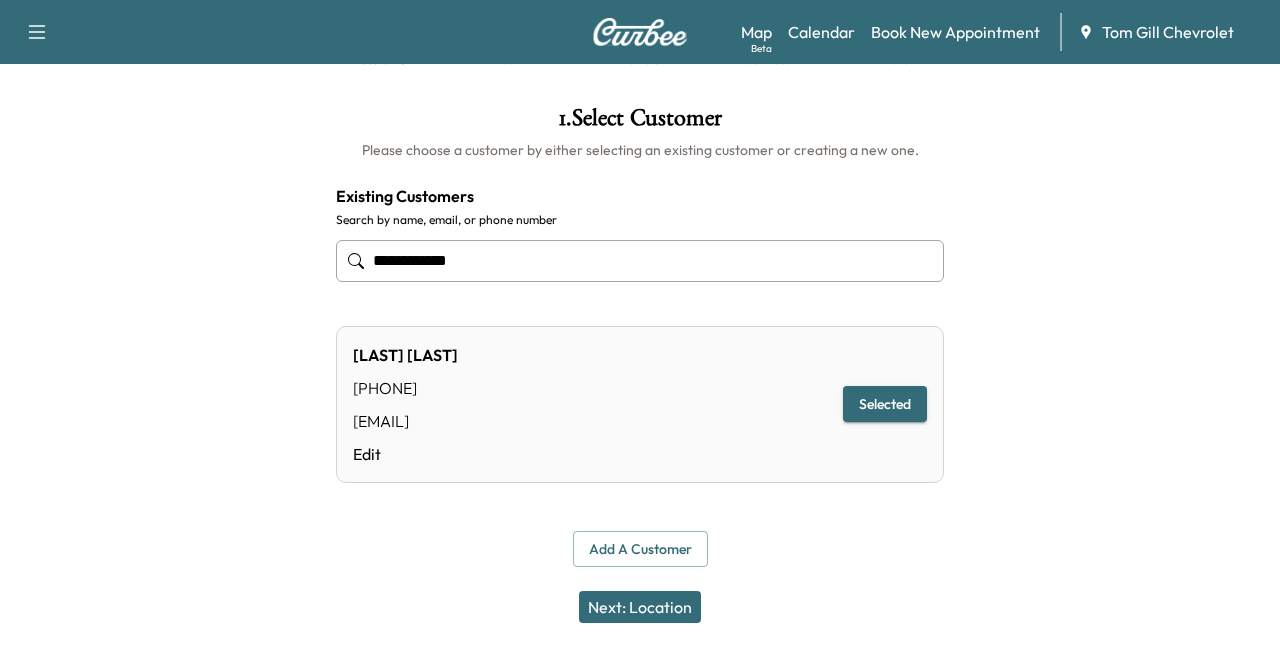 click on "Selected" at bounding box center (885, 404) 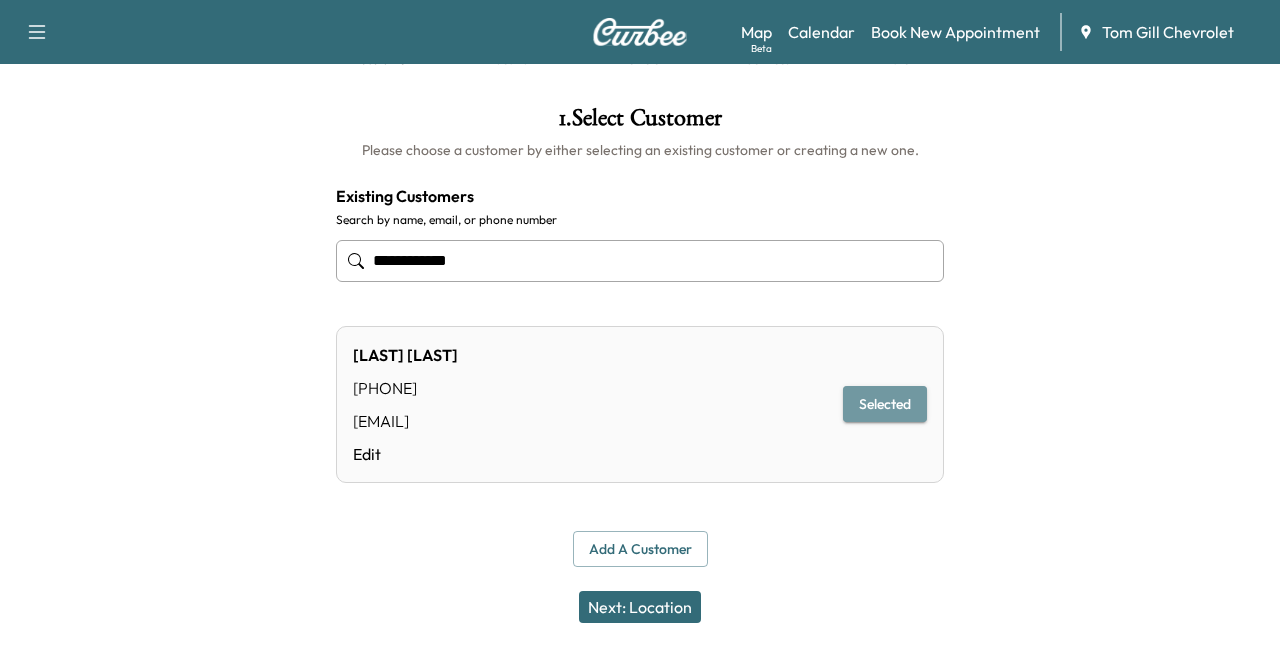 click on "Selected" at bounding box center (885, 404) 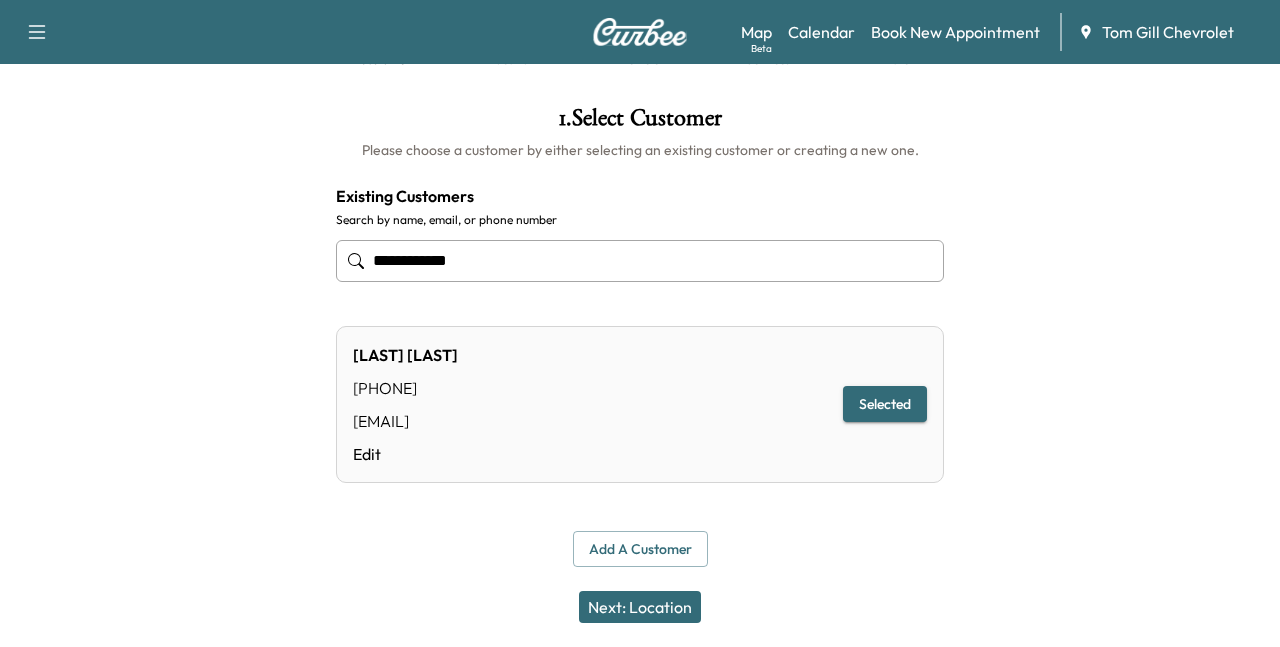 click on "Next: Location" at bounding box center [640, 607] 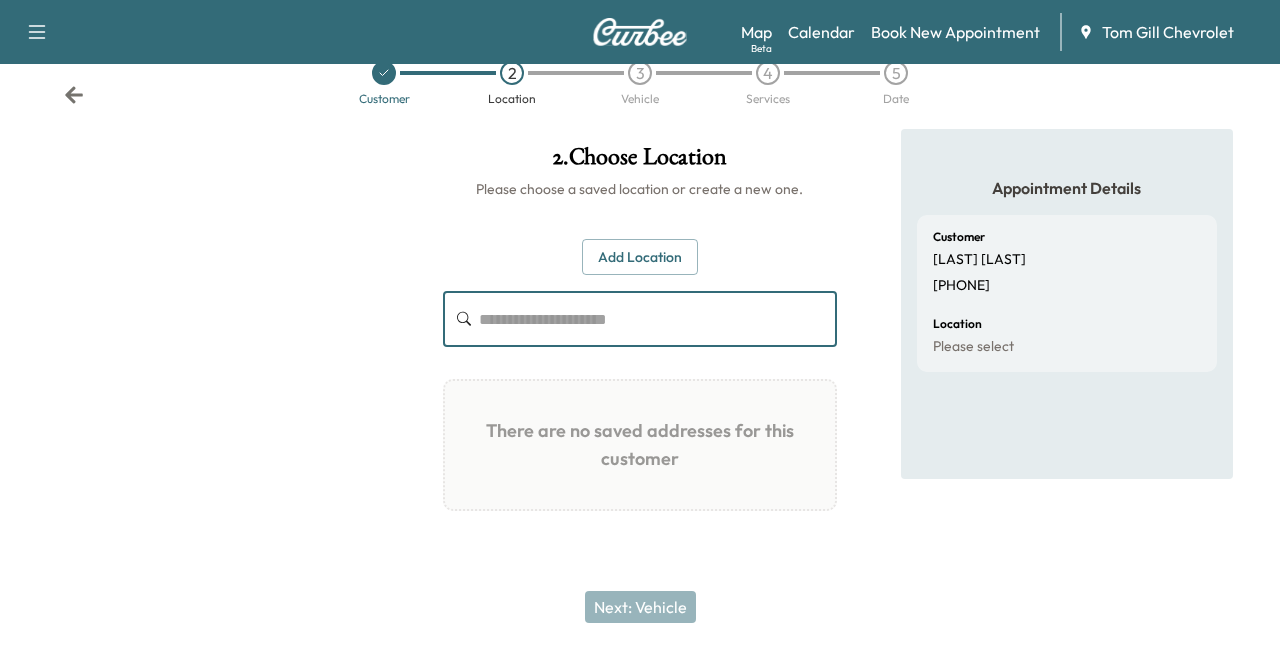 click at bounding box center (658, 319) 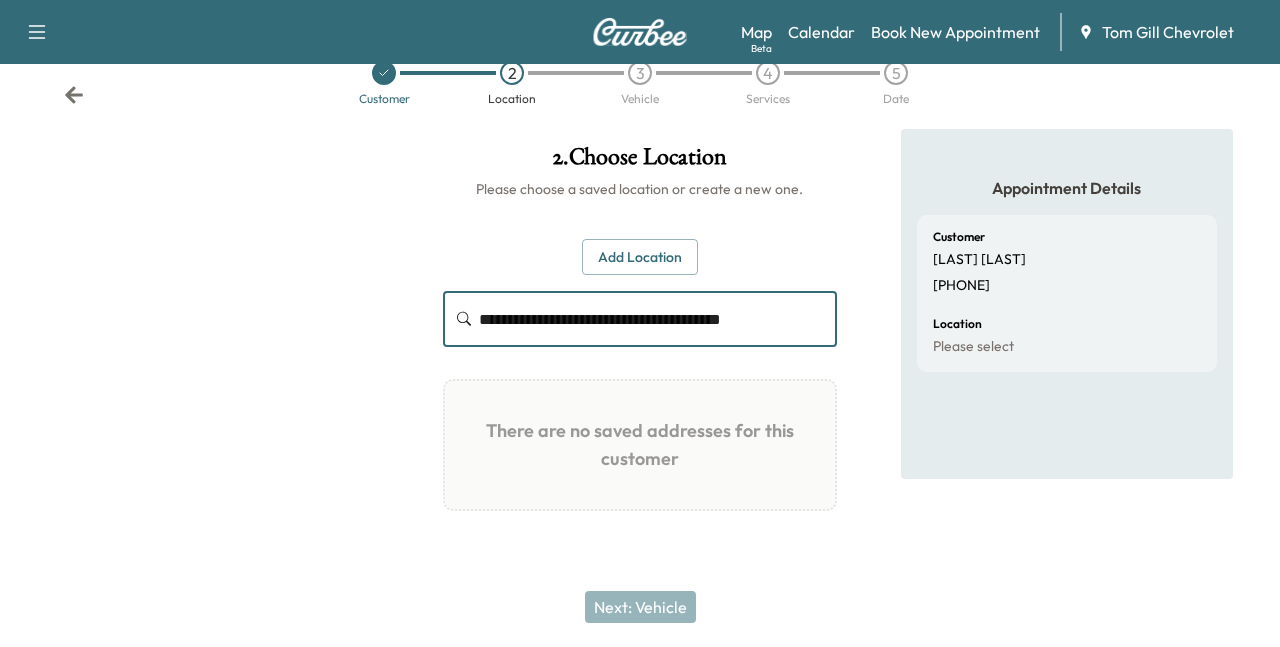 type on "**********" 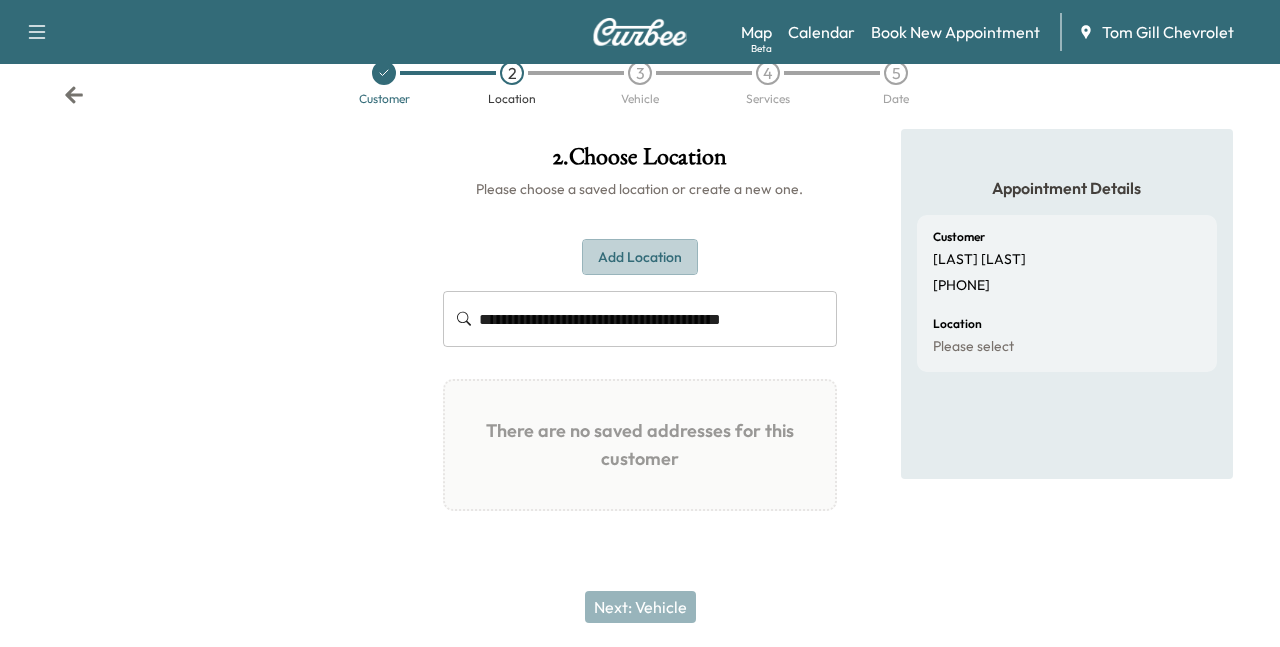 click on "Add Location" at bounding box center (640, 257) 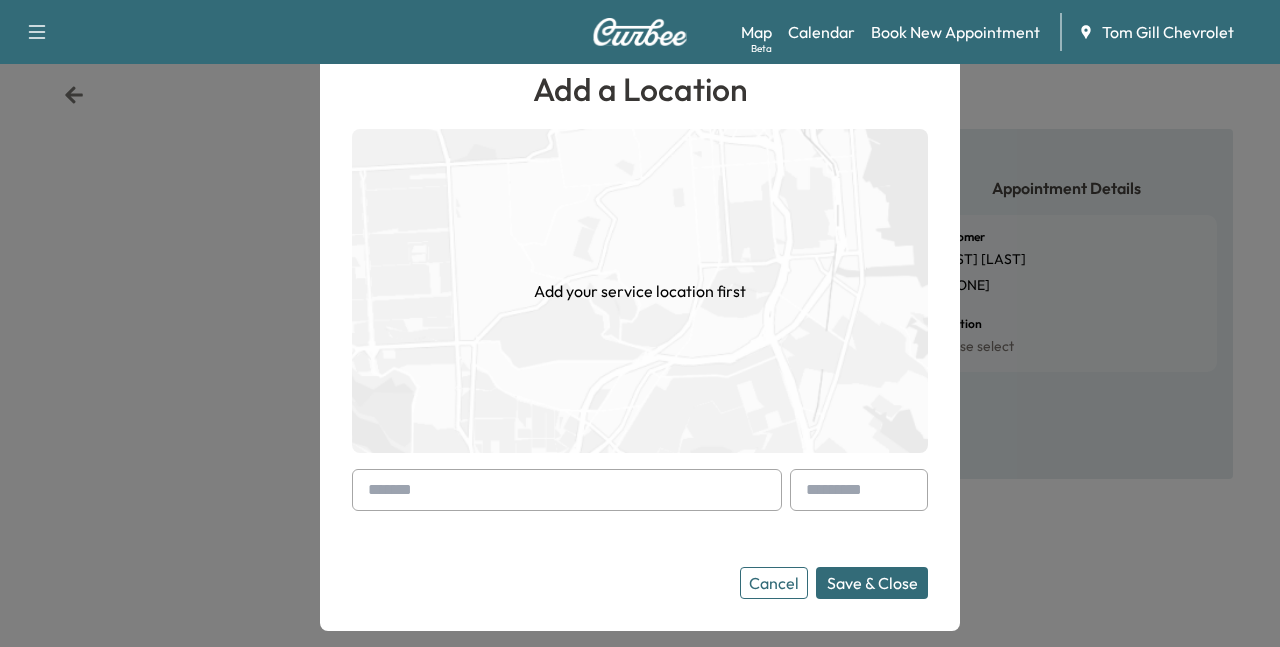 click at bounding box center [567, 490] 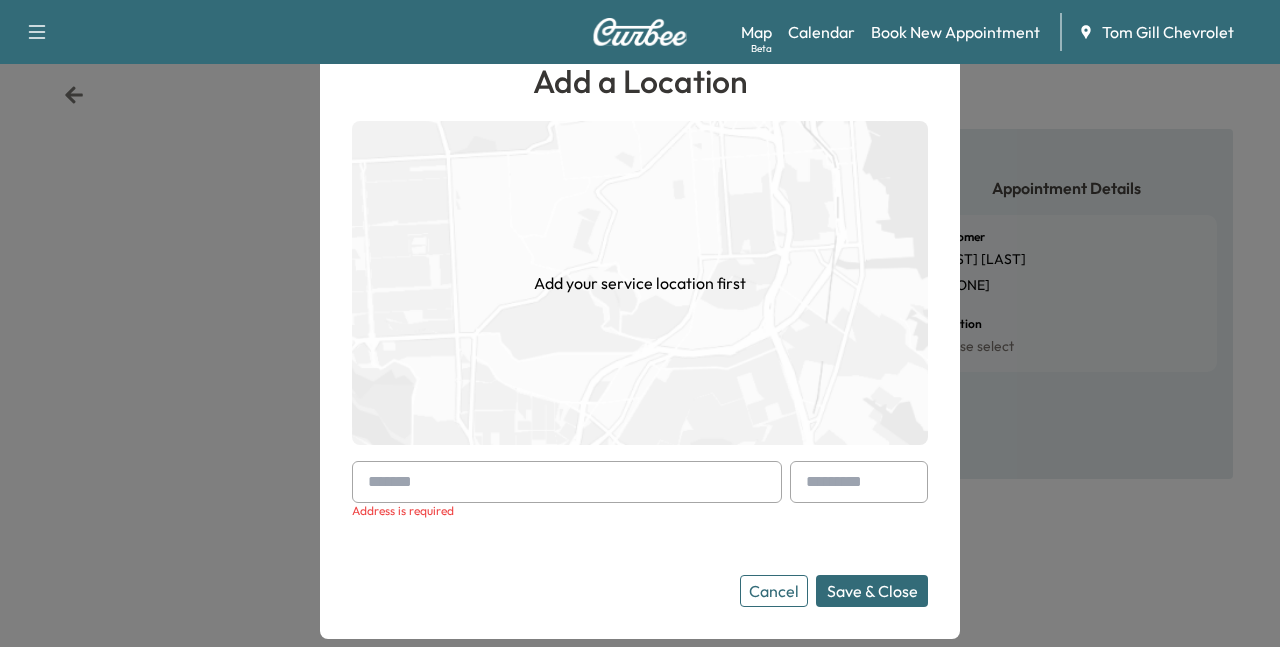 click at bounding box center (567, 482) 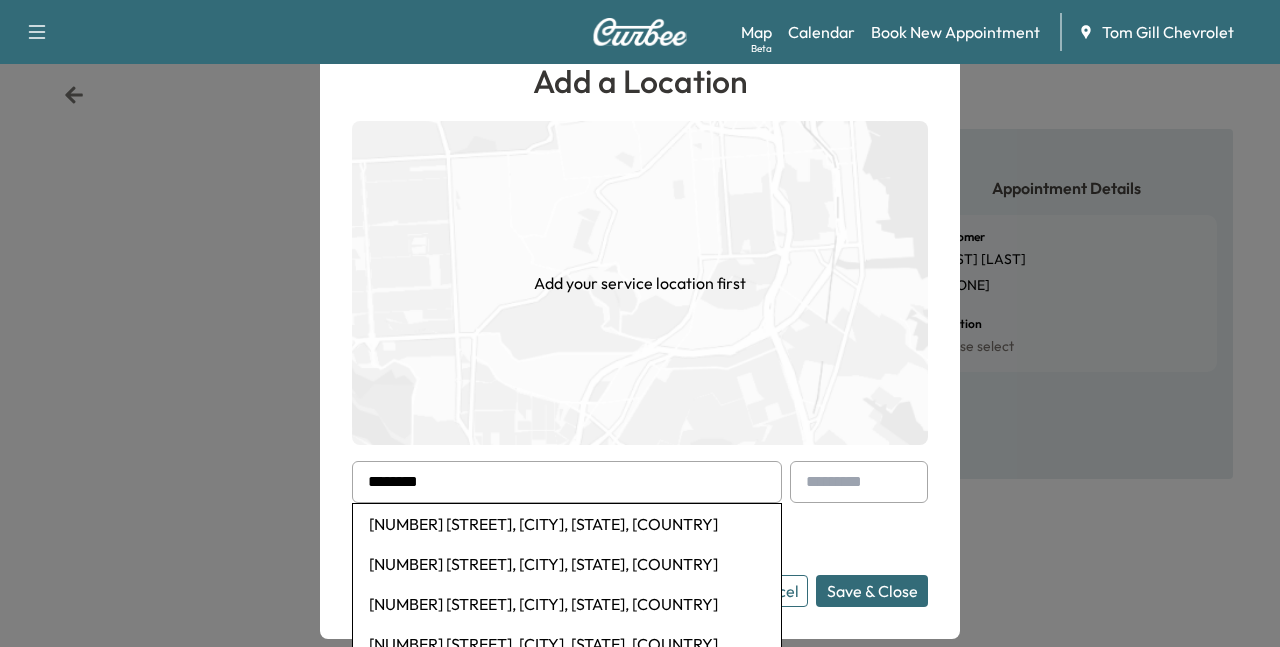 click on "[NUMBER] [STREET], [CITY], [STATE], [COUNTRY]" at bounding box center [567, 524] 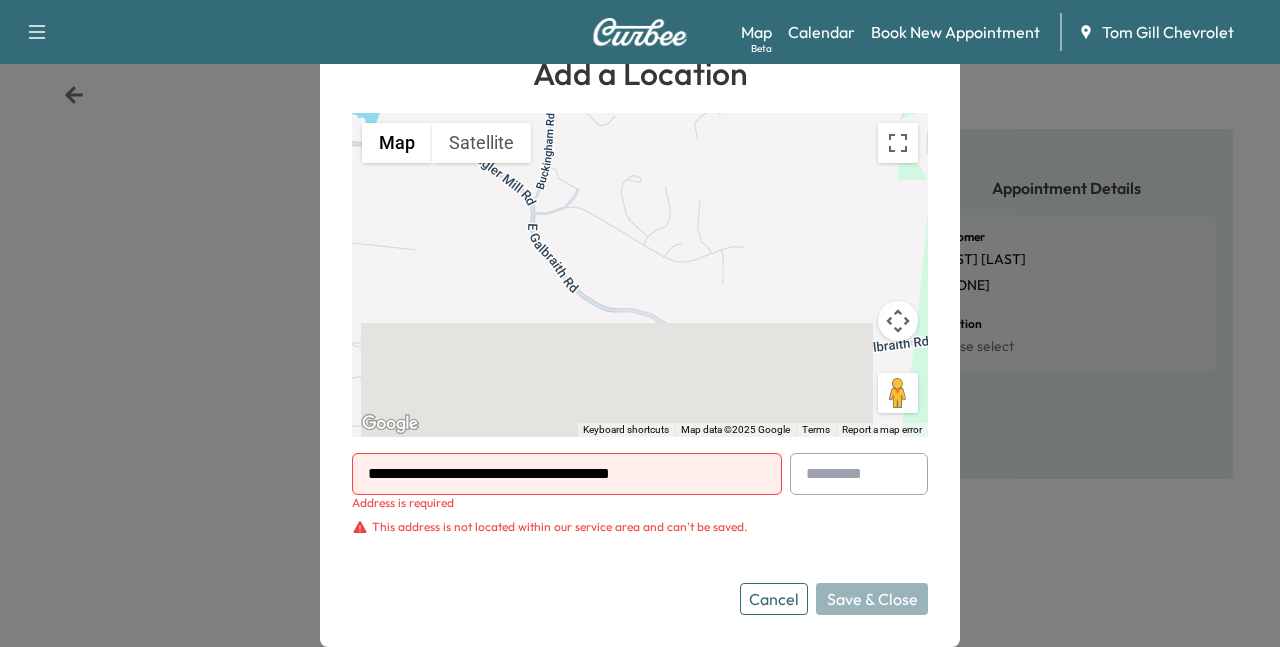 click on "Cancel Save & Close" at bounding box center (834, 599) 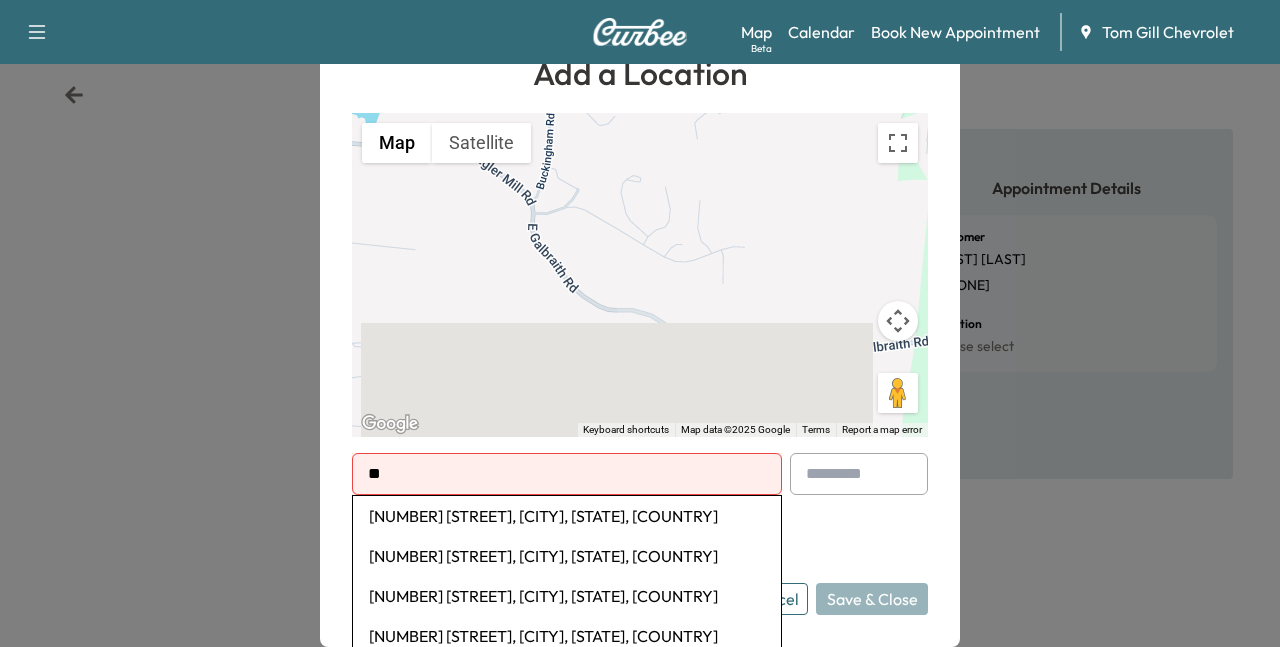 type on "*" 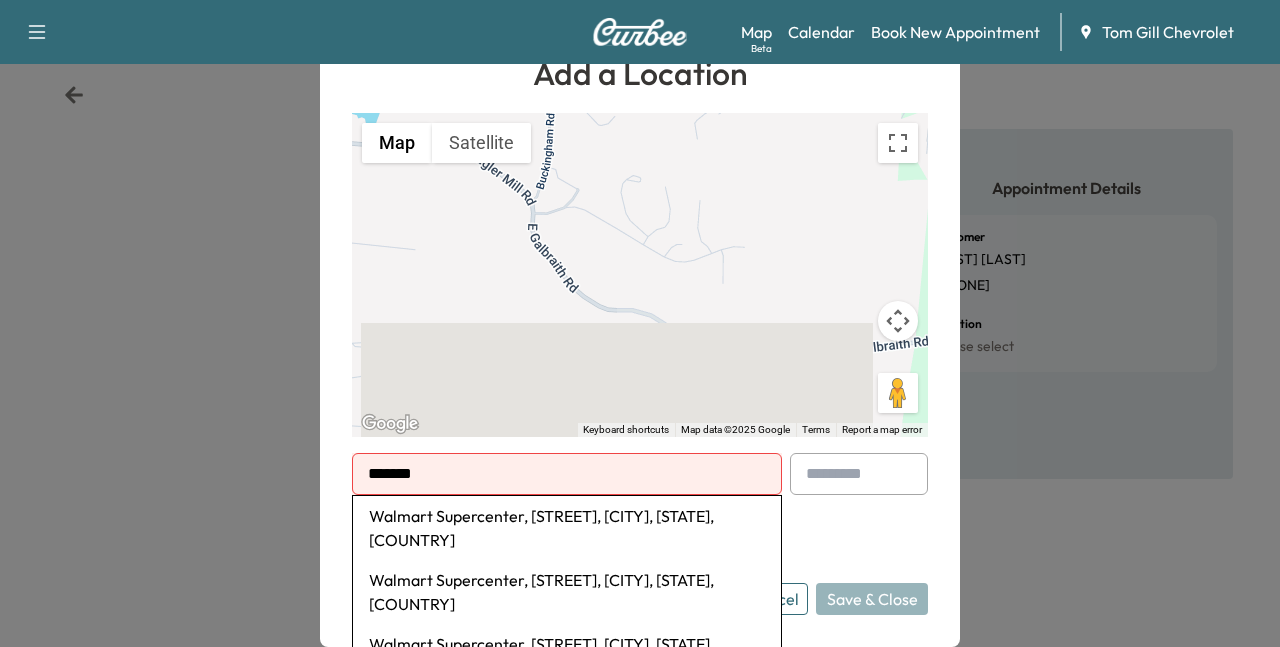 click on "Walmart Supercenter, [STREET], [CITY], [STATE], [COUNTRY]" at bounding box center [567, 528] 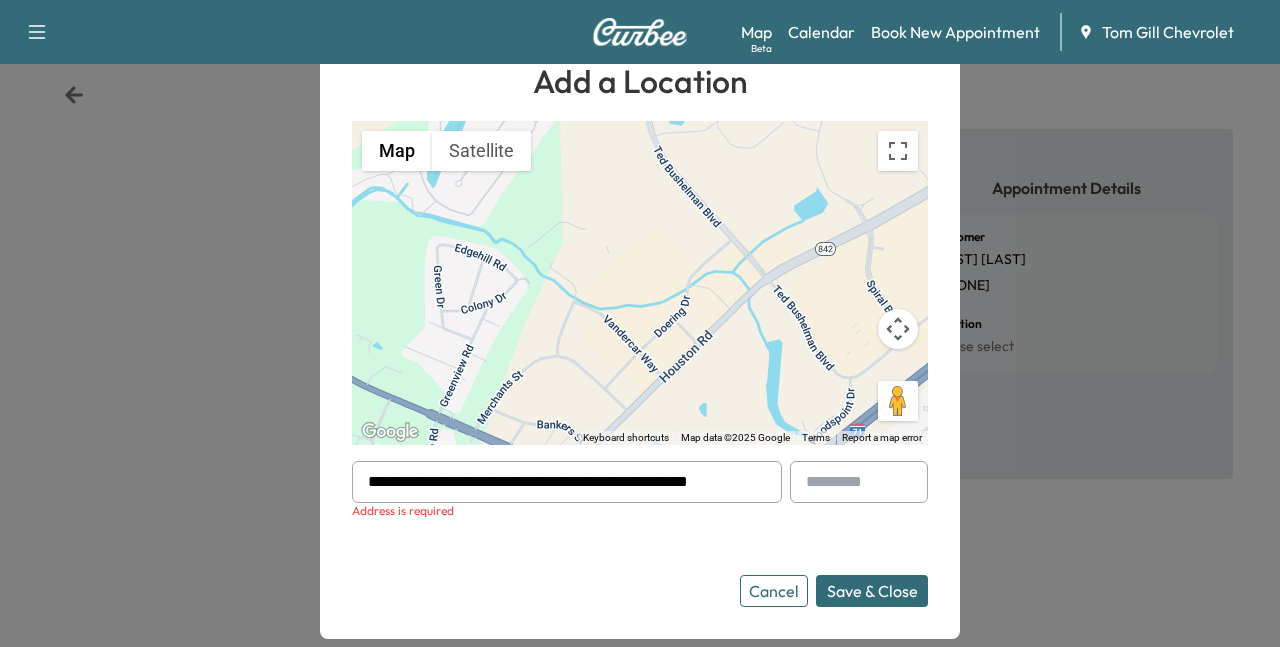 click on "Save & Close" at bounding box center [872, 591] 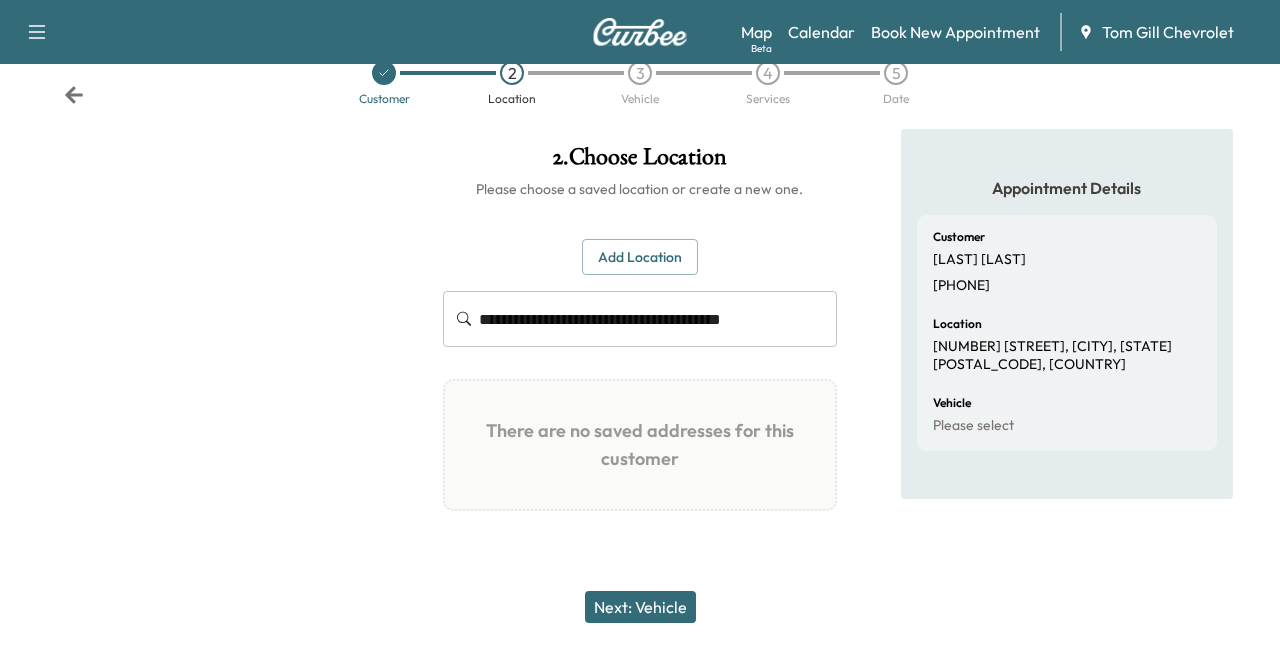 click on "Next: Vehicle" at bounding box center [640, 607] 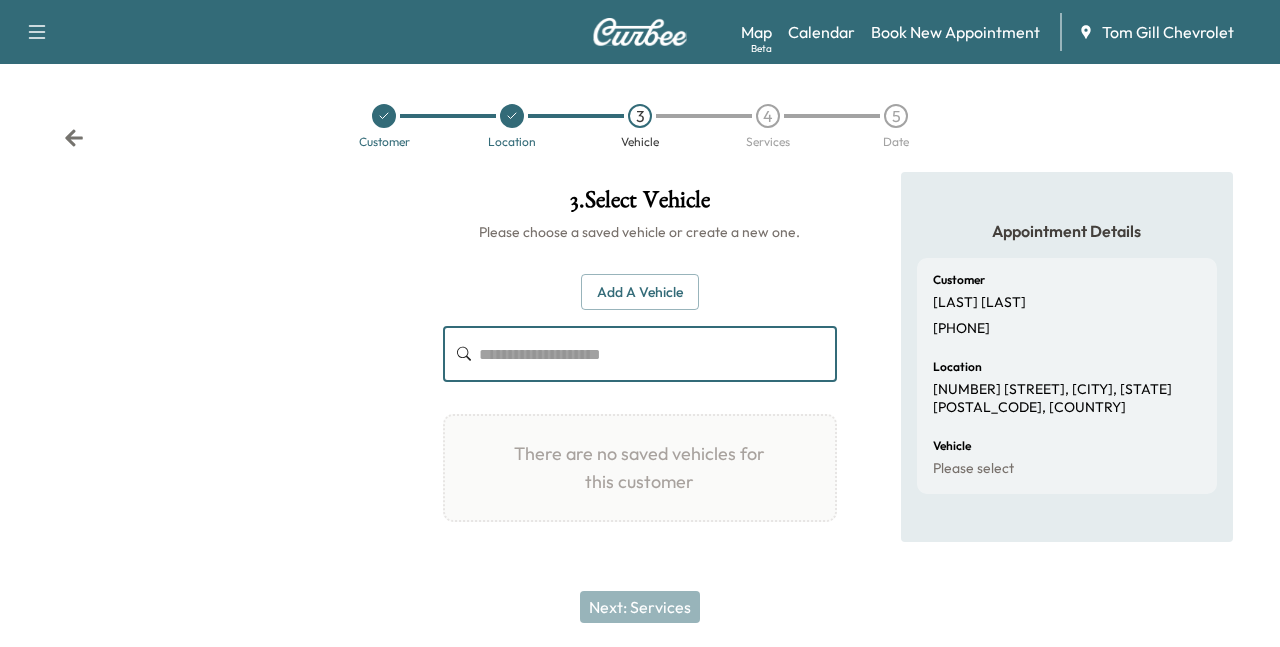 click at bounding box center [658, 354] 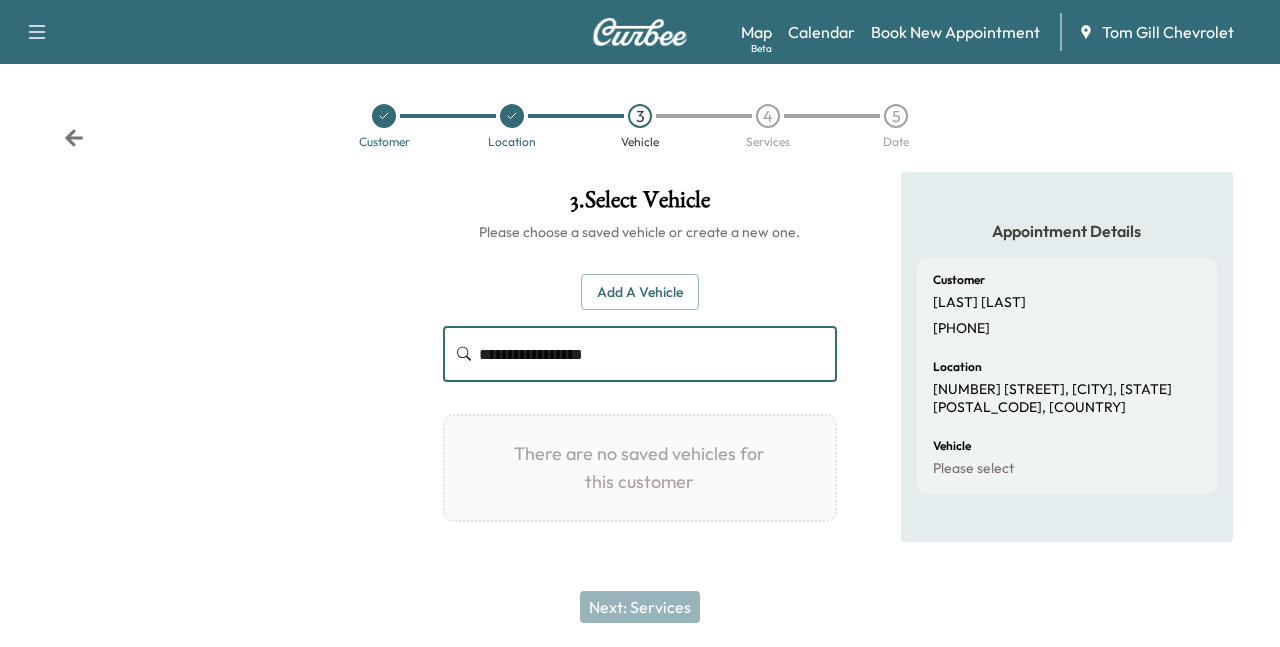 type on "**********" 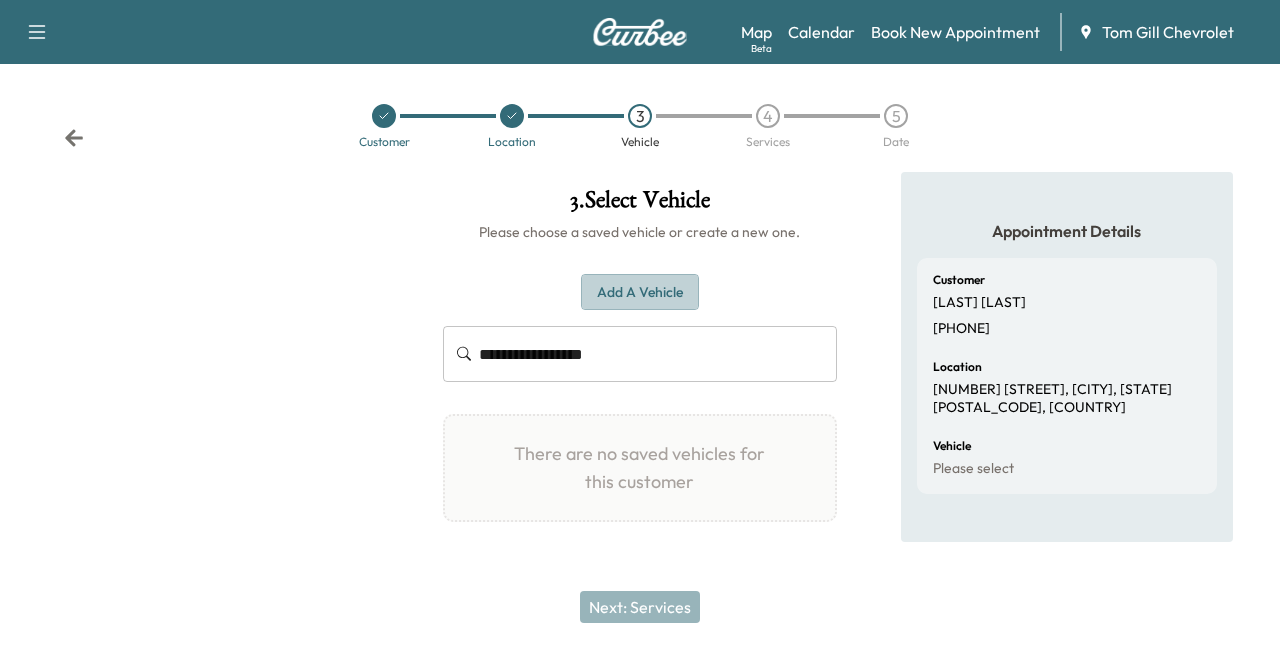 click on "Add a Vehicle" at bounding box center (640, 292) 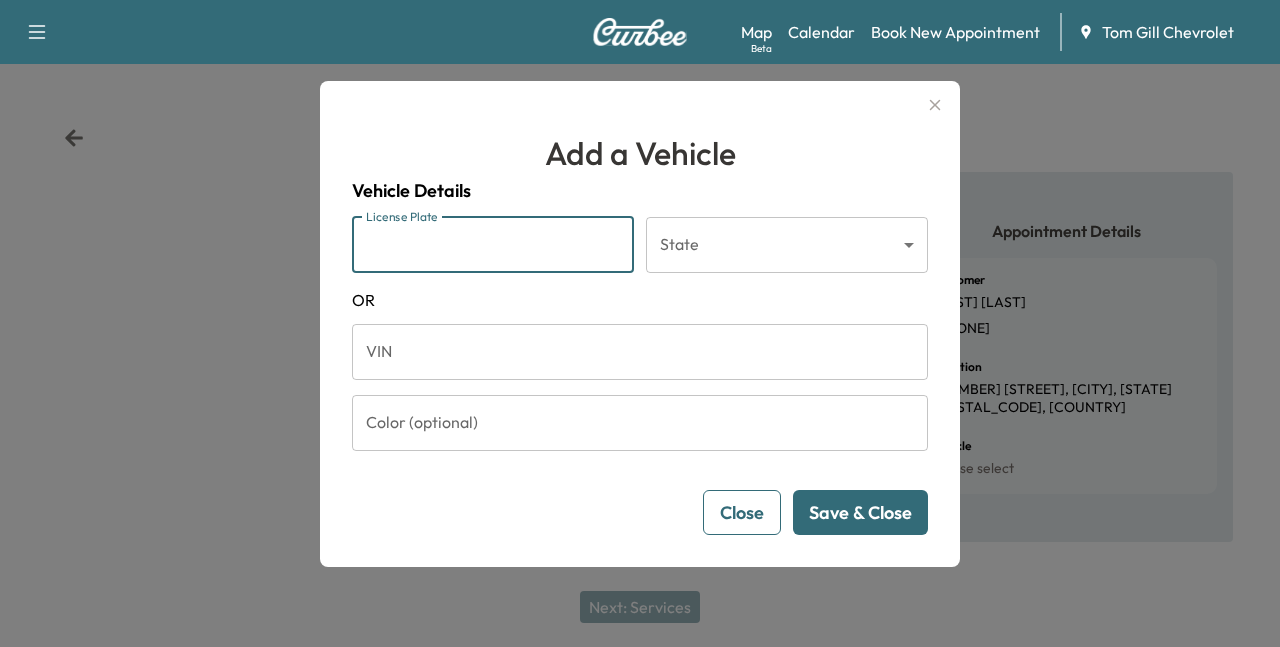 click on "License Plate" at bounding box center [493, 245] 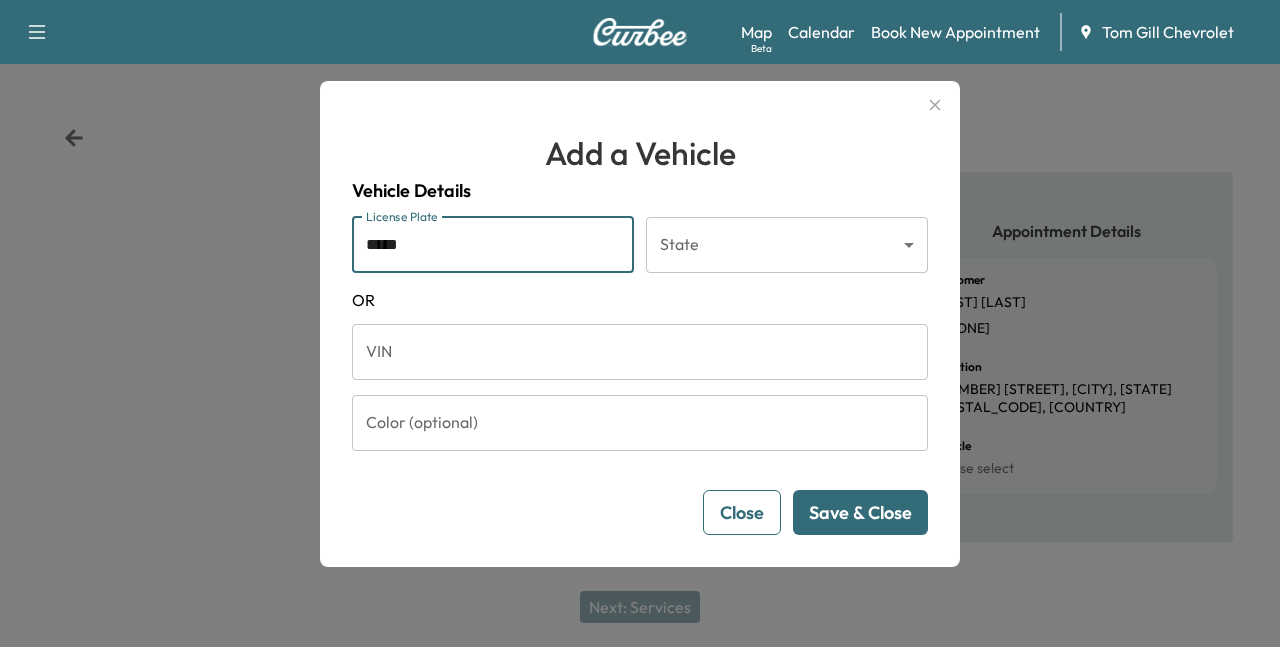 type on "*****" 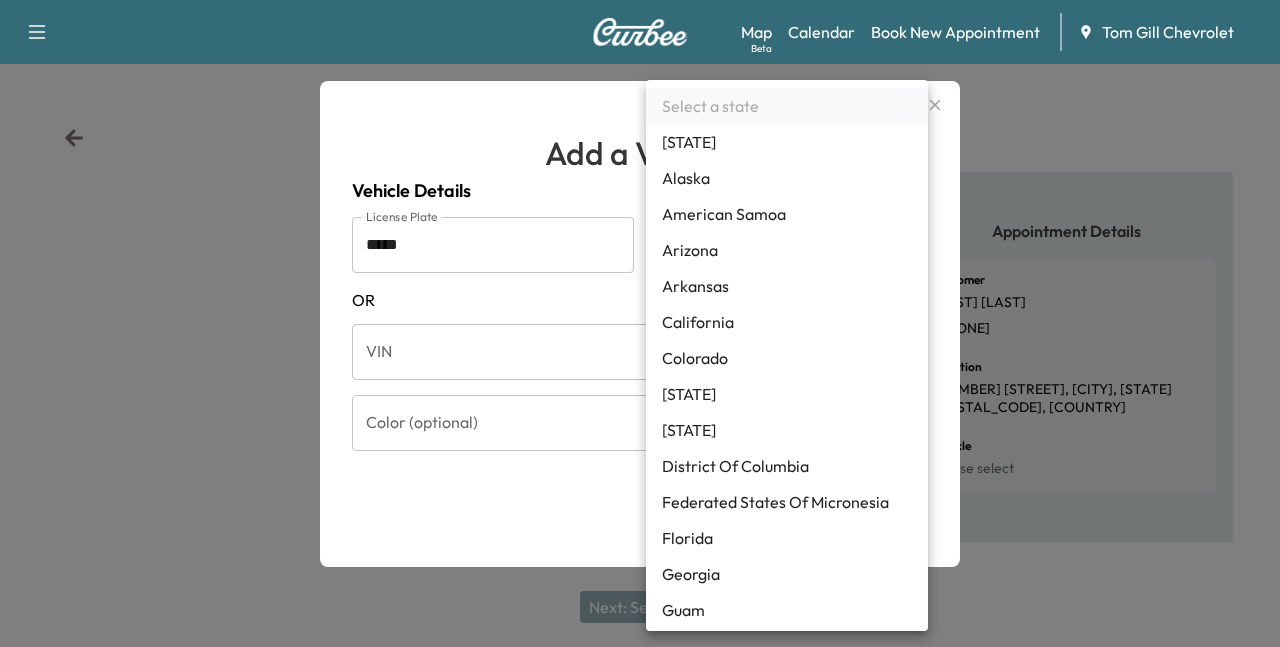 click on "**********" at bounding box center [640, 323] 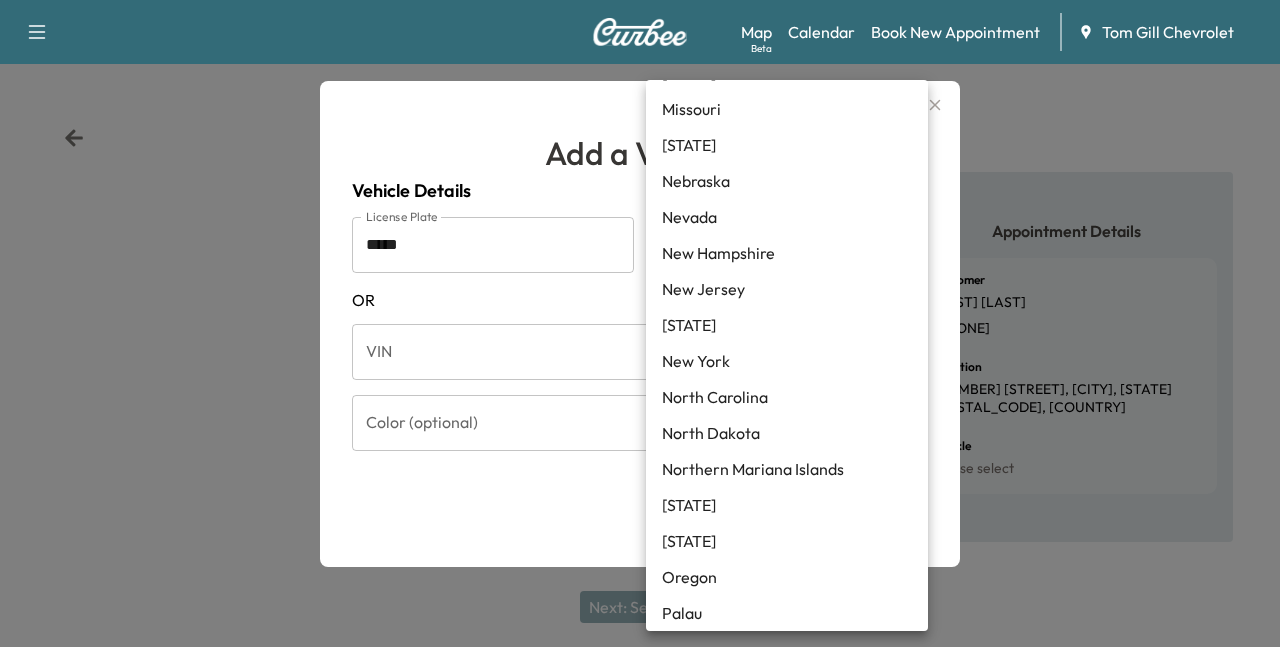 scroll, scrollTop: 1078, scrollLeft: 0, axis: vertical 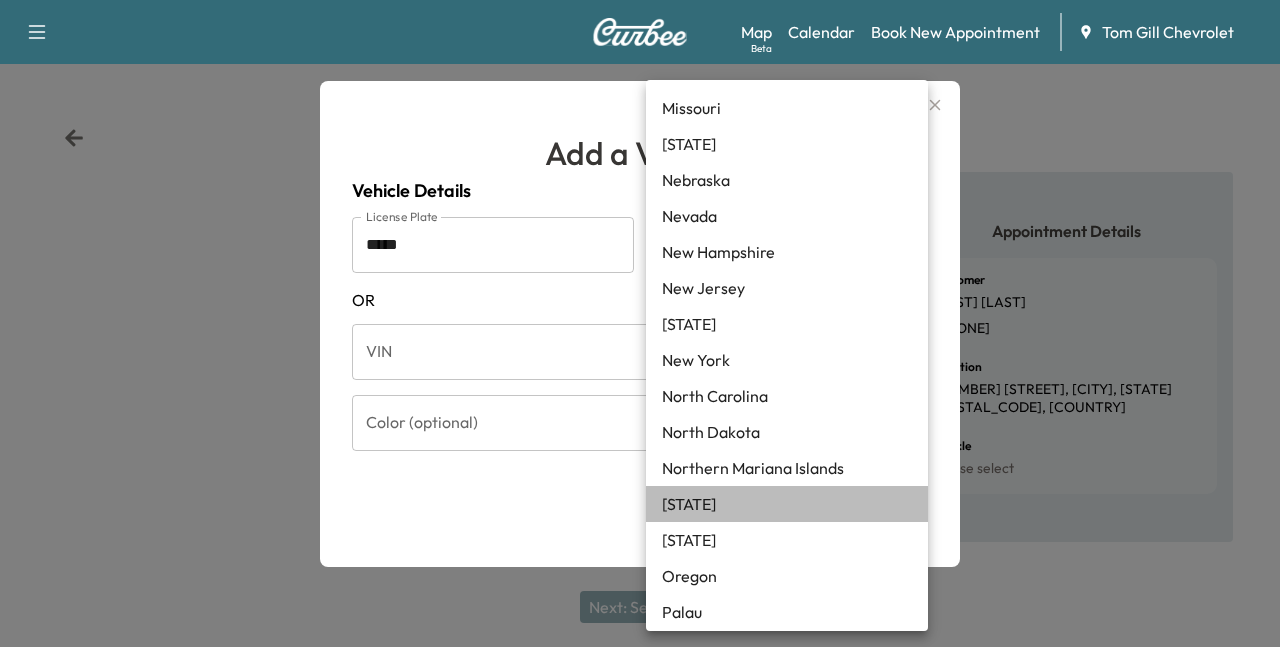 click on "[STATE]" at bounding box center [787, 504] 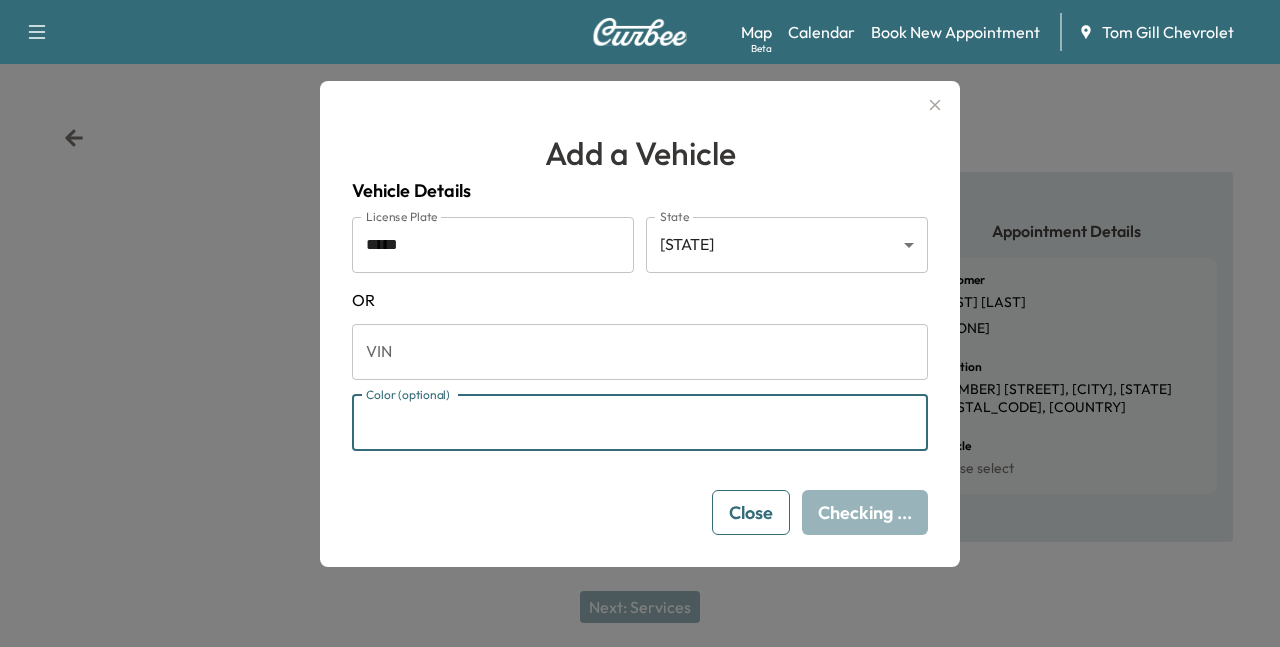 click on "Color (optional)" at bounding box center (640, 423) 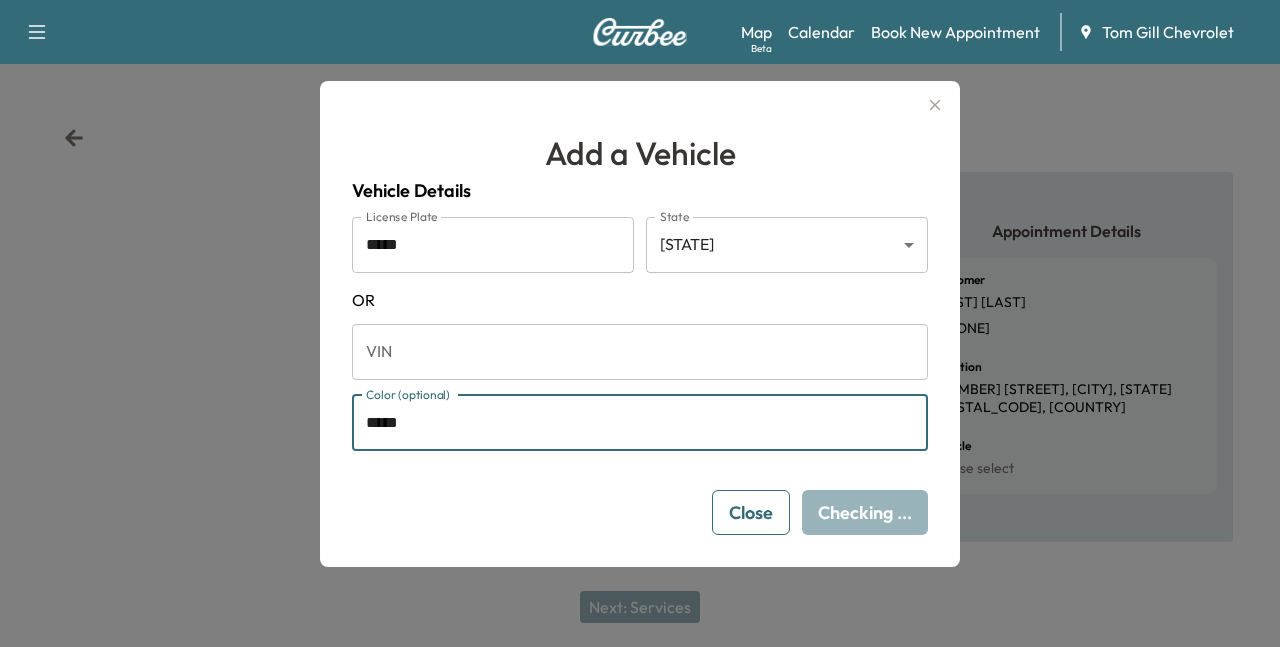 type on "*****" 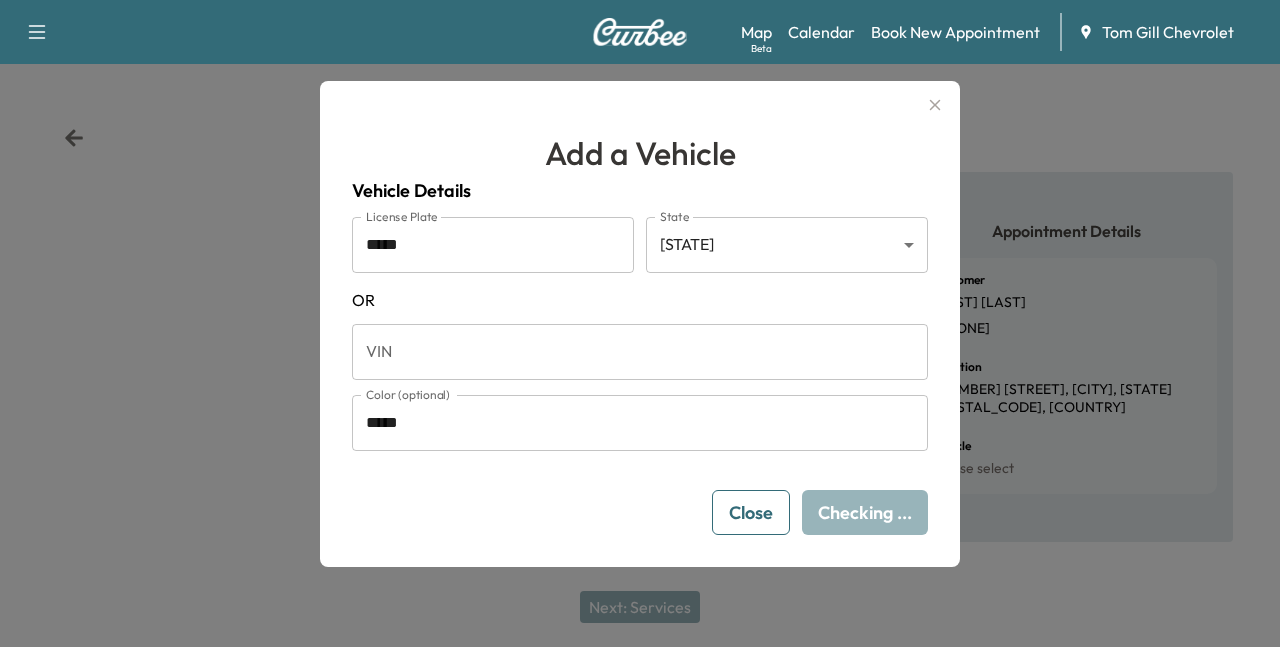 click on "Close" at bounding box center (751, 512) 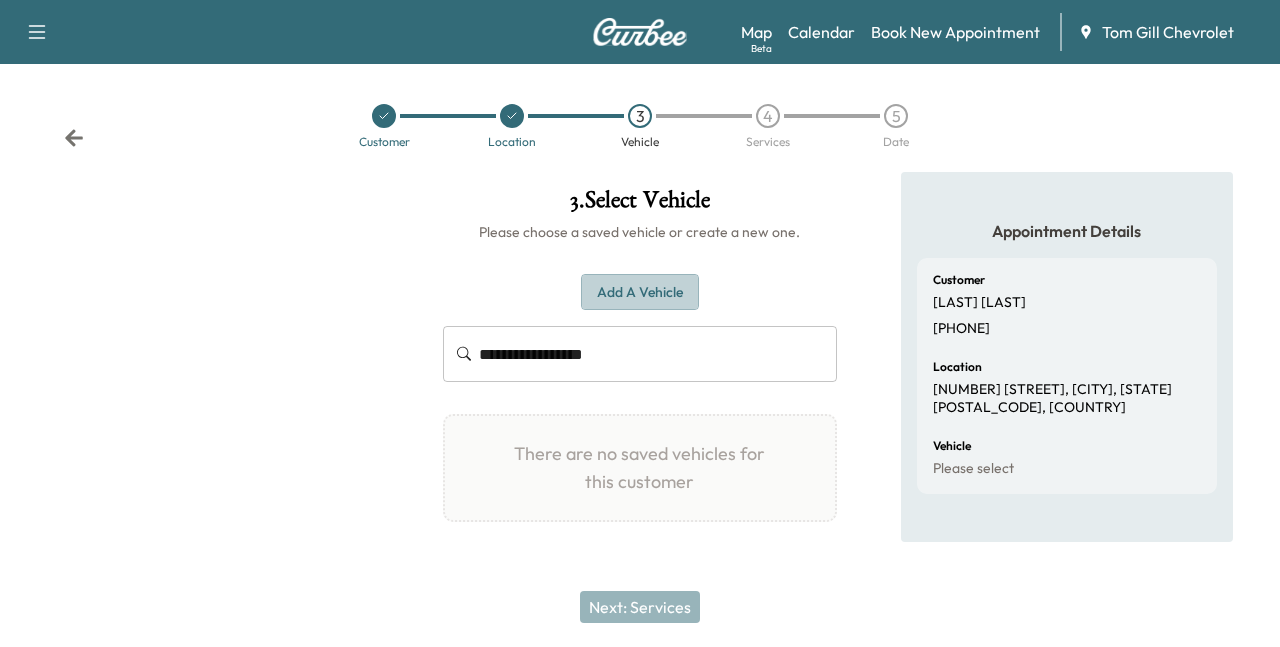 click on "Add a Vehicle" at bounding box center (640, 292) 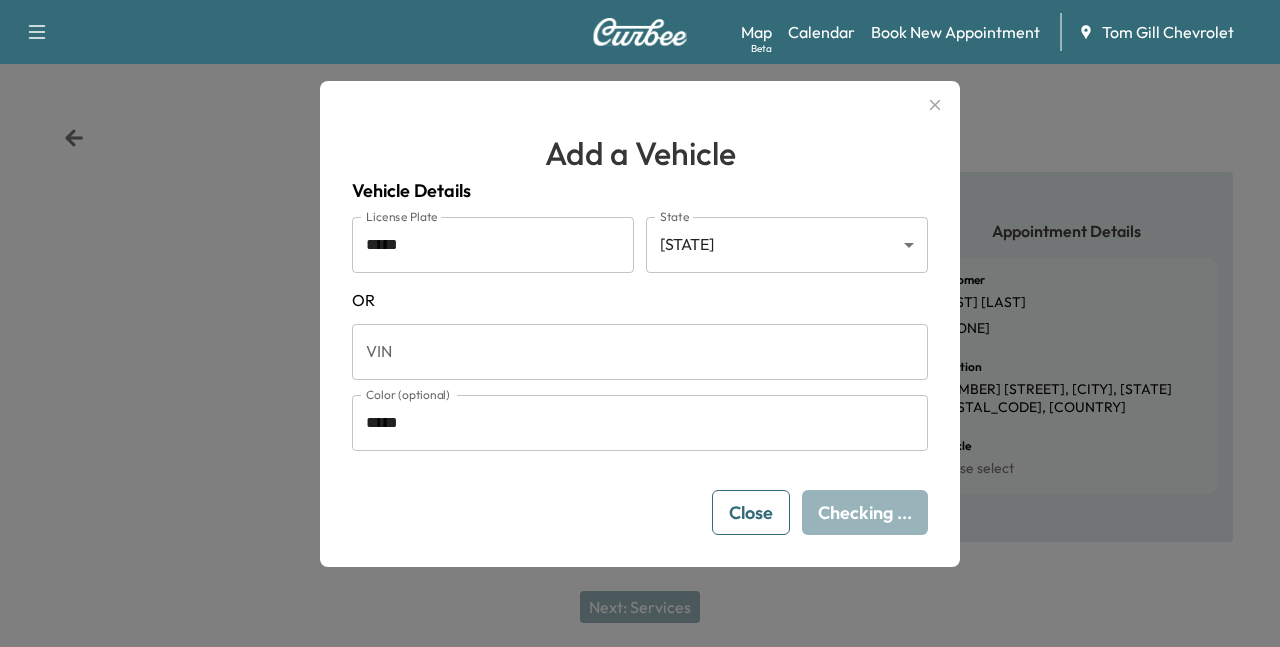 click on "*****" at bounding box center (493, 245) 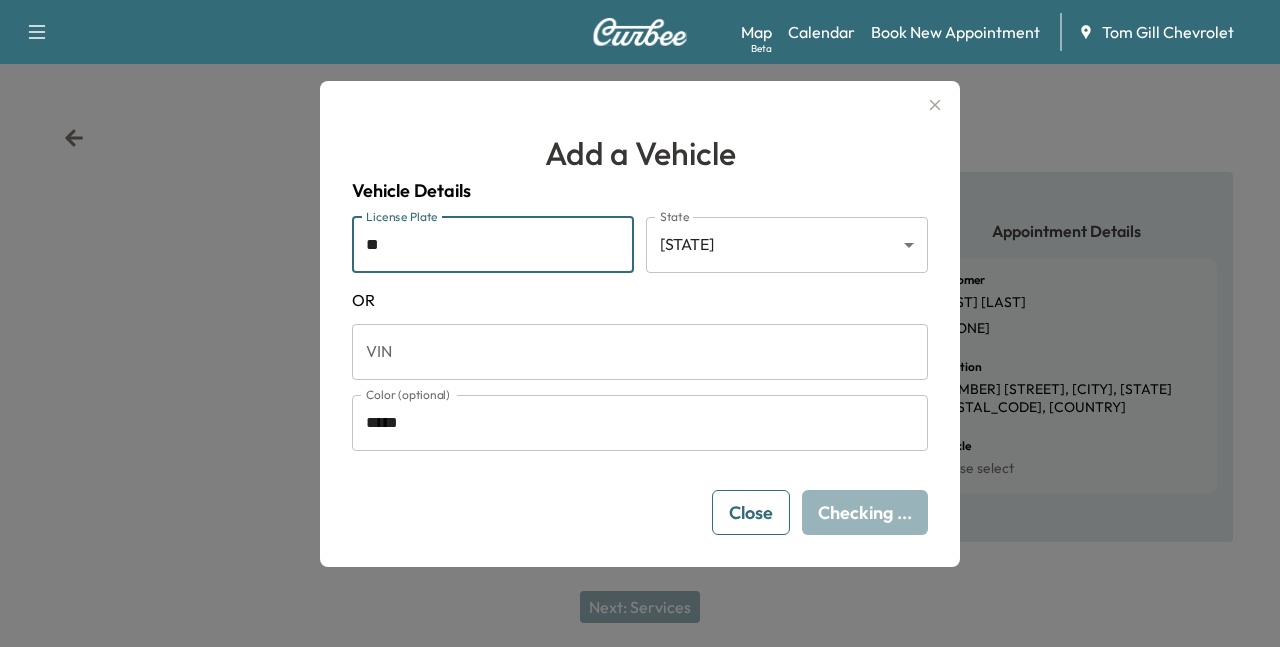 type on "*" 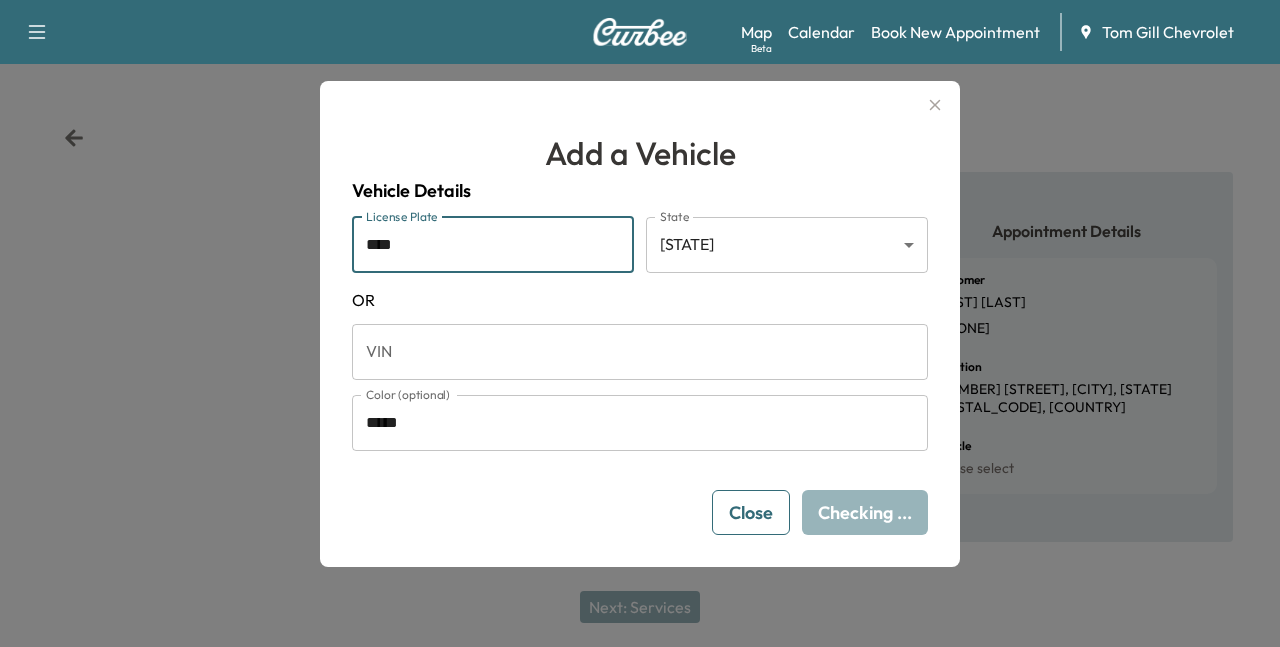 type on "*****" 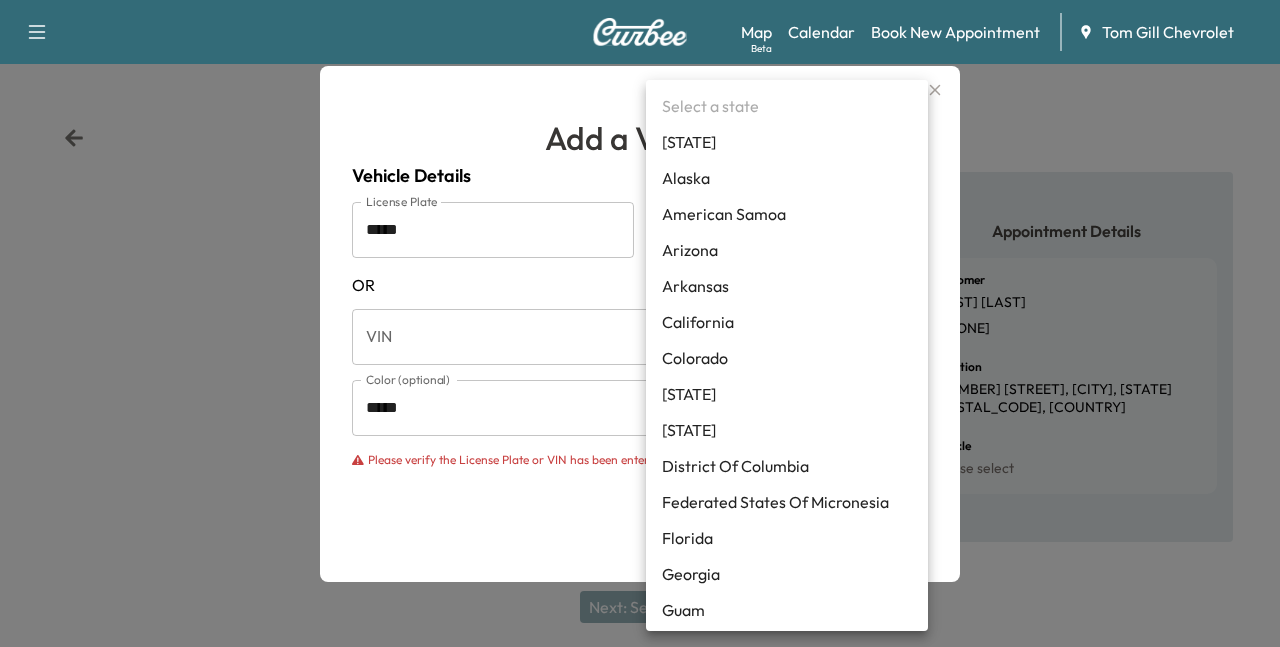 scroll, scrollTop: 1227, scrollLeft: 0, axis: vertical 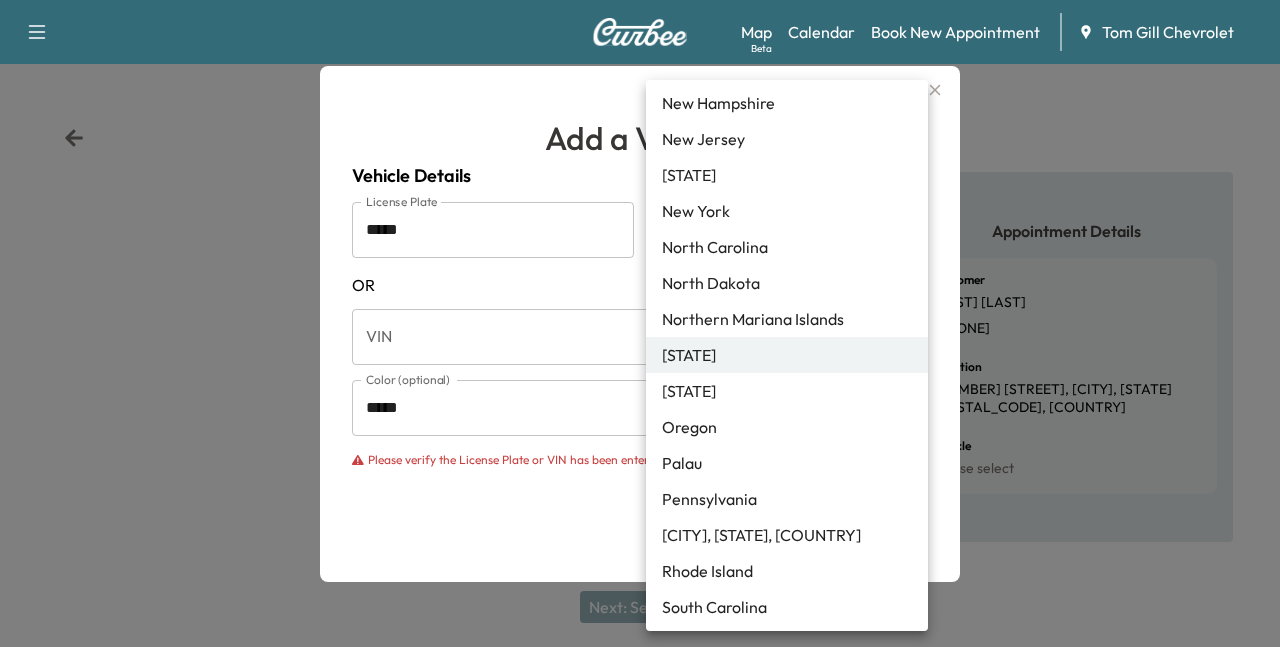 click on "**********" at bounding box center (640, 323) 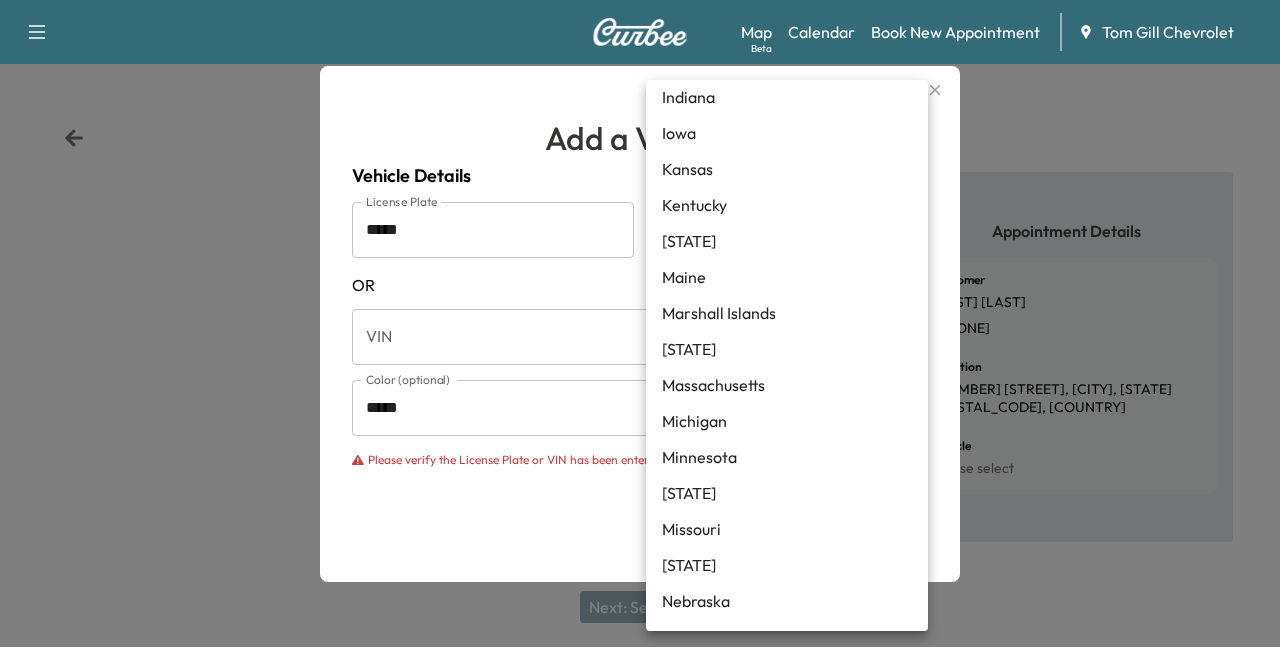 scroll, scrollTop: 655, scrollLeft: 0, axis: vertical 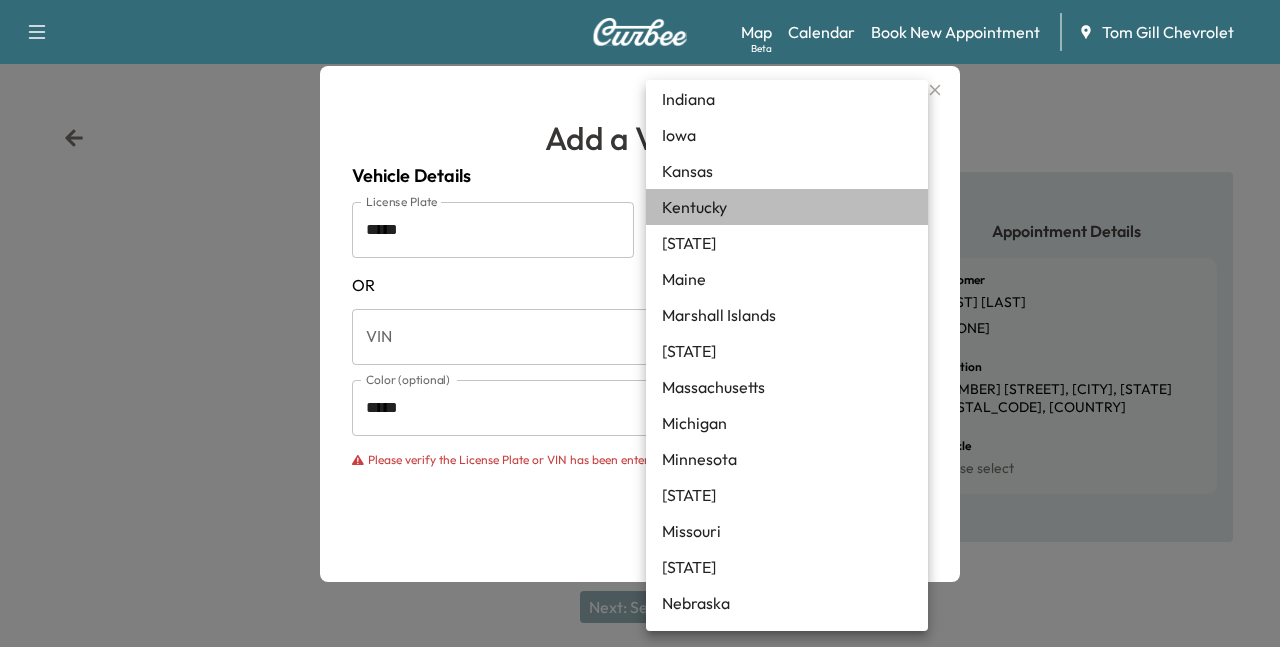 click on "Kentucky" at bounding box center (787, 207) 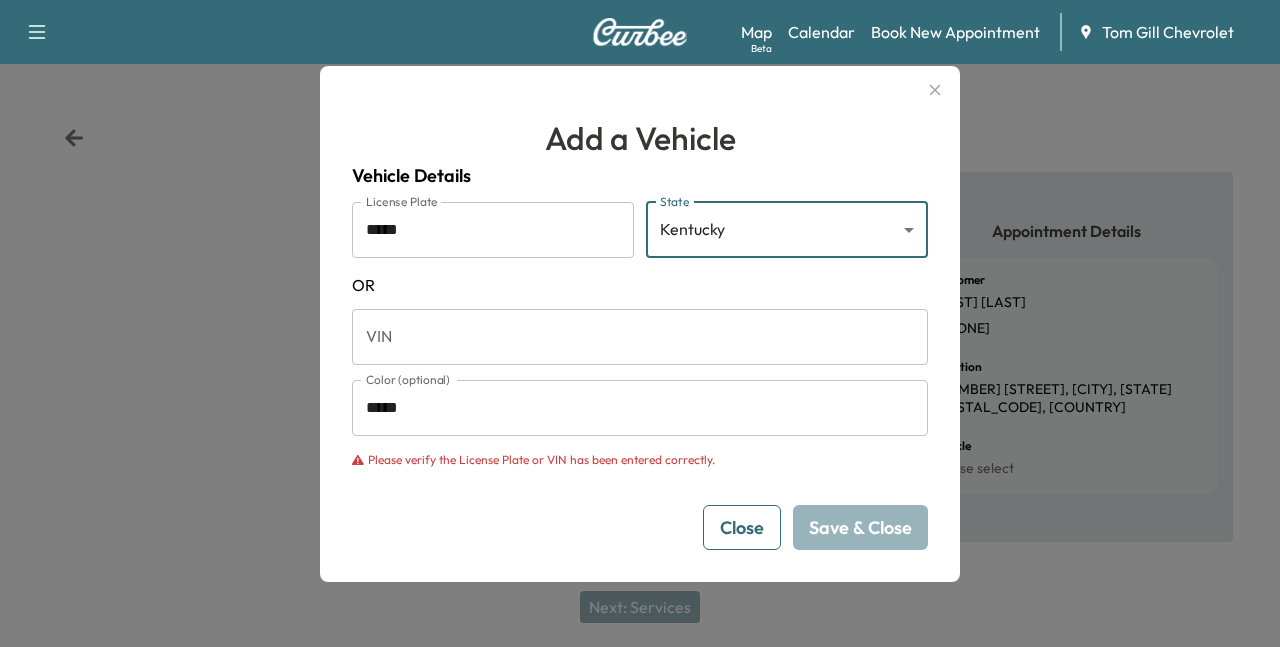 click on "Close" at bounding box center [742, 527] 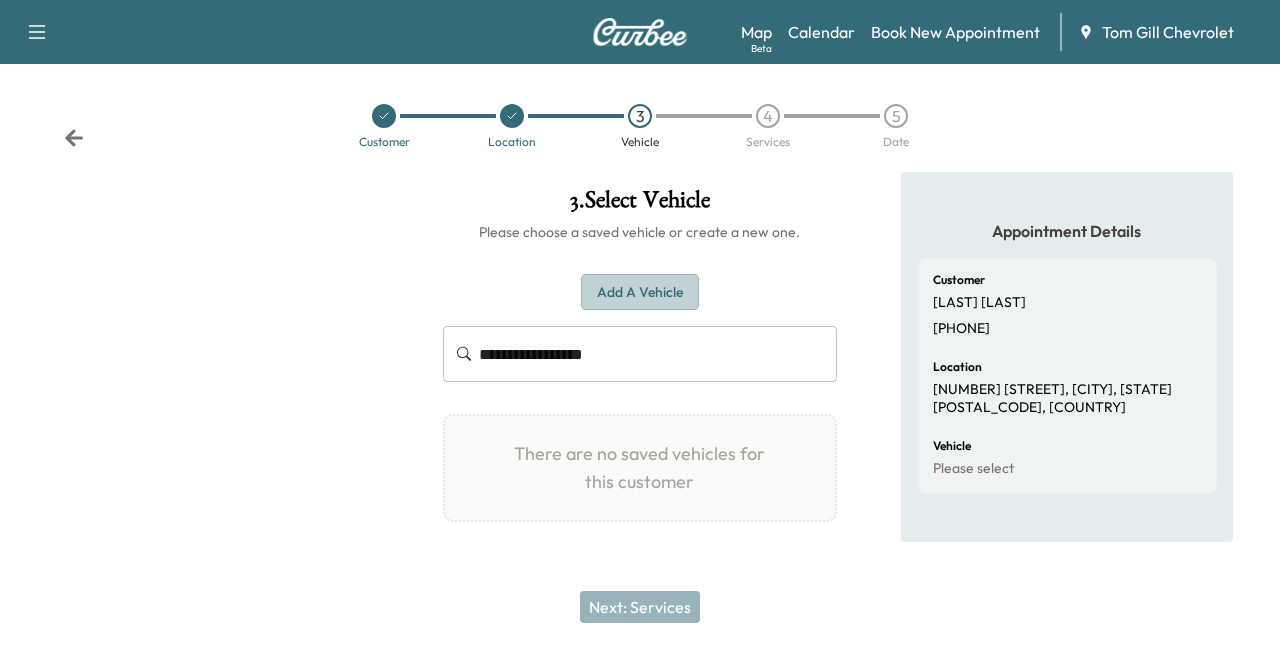 click on "Add a Vehicle" at bounding box center (640, 292) 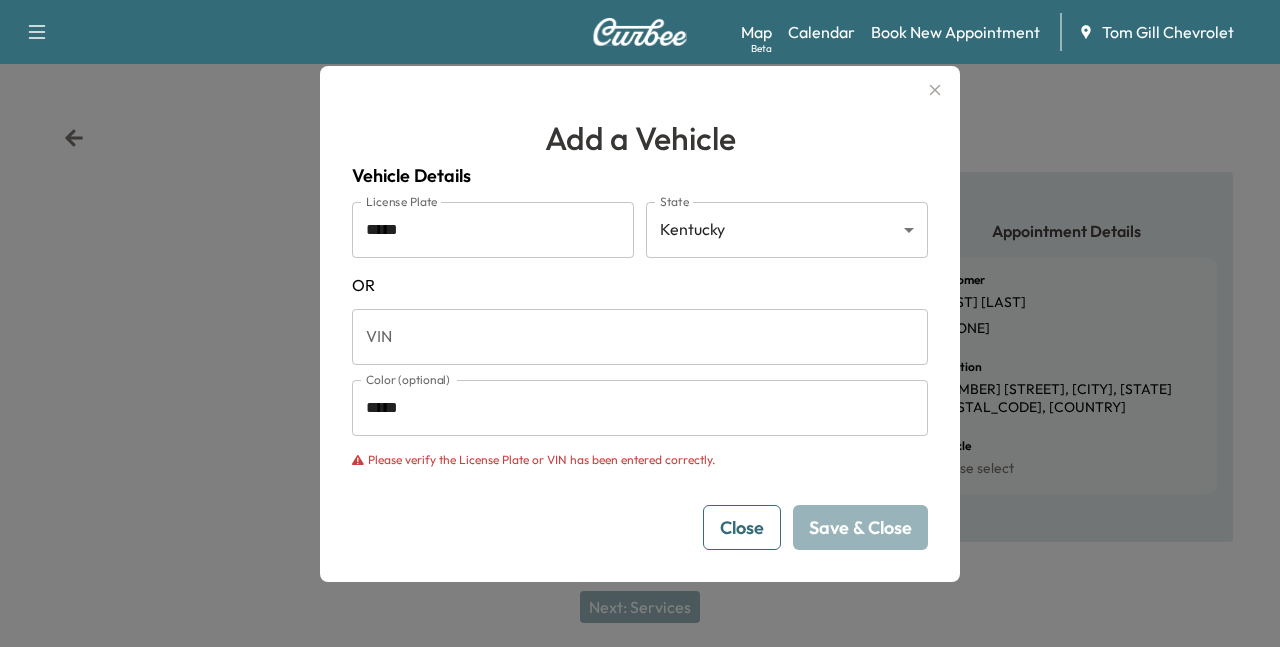 click 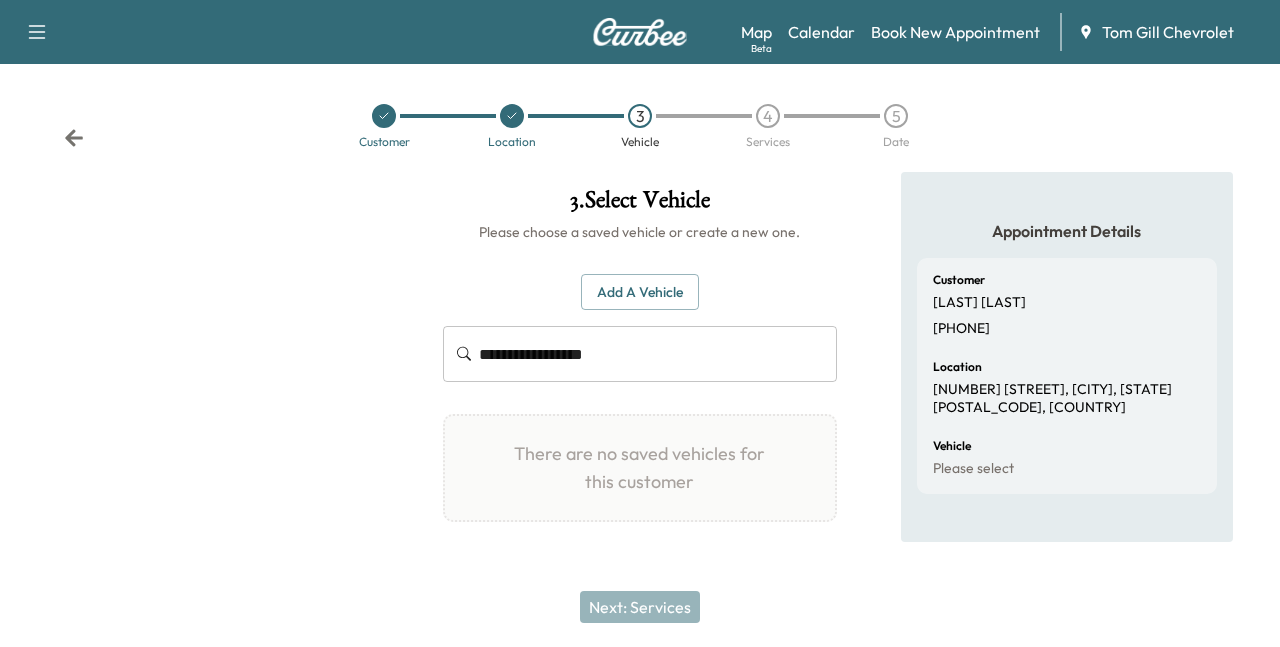 scroll, scrollTop: 5, scrollLeft: 0, axis: vertical 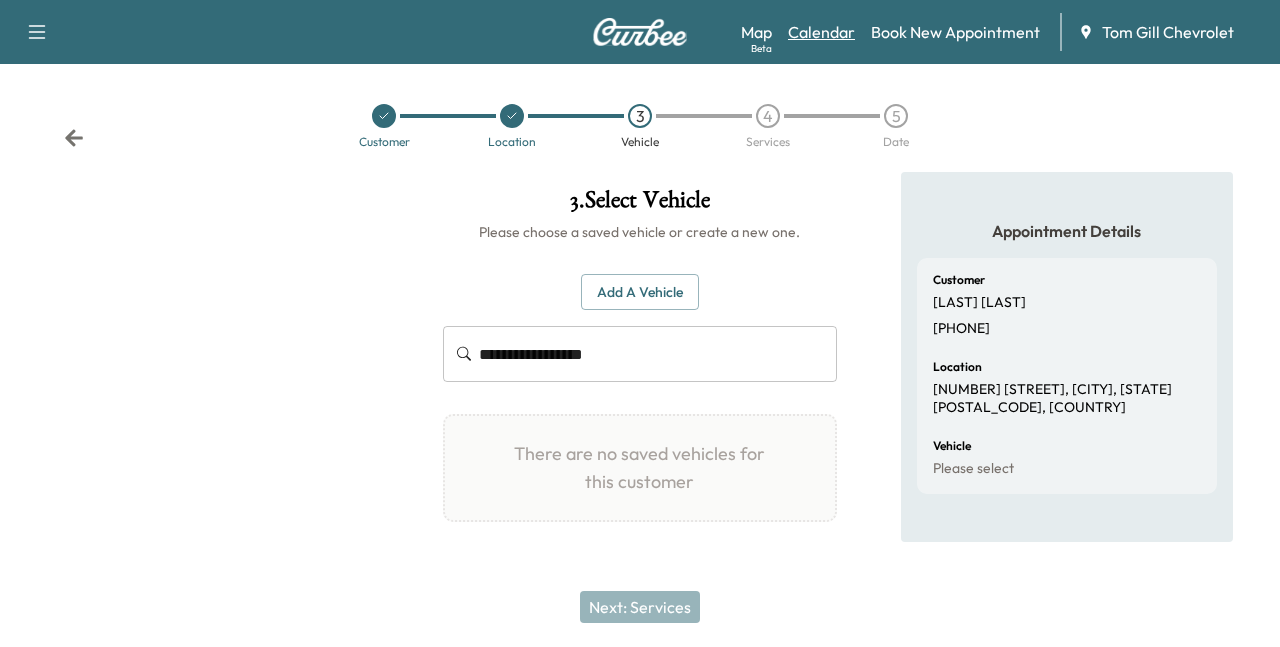 click on "Calendar" at bounding box center [821, 32] 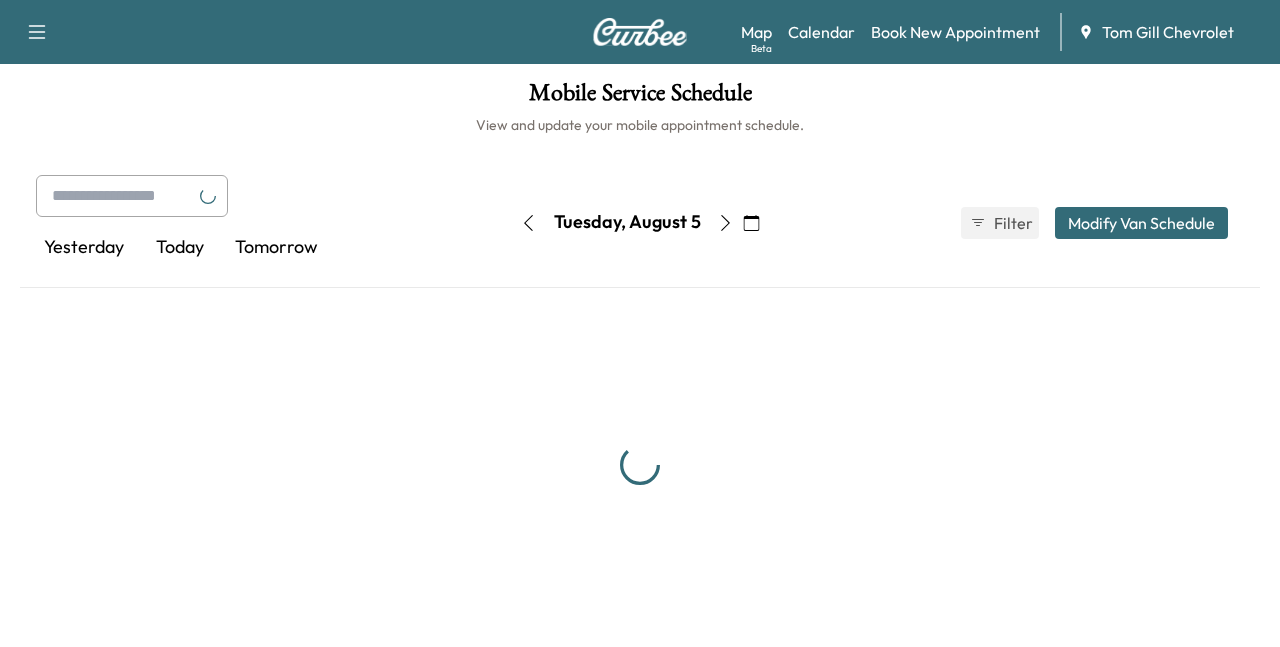 scroll, scrollTop: 3, scrollLeft: 0, axis: vertical 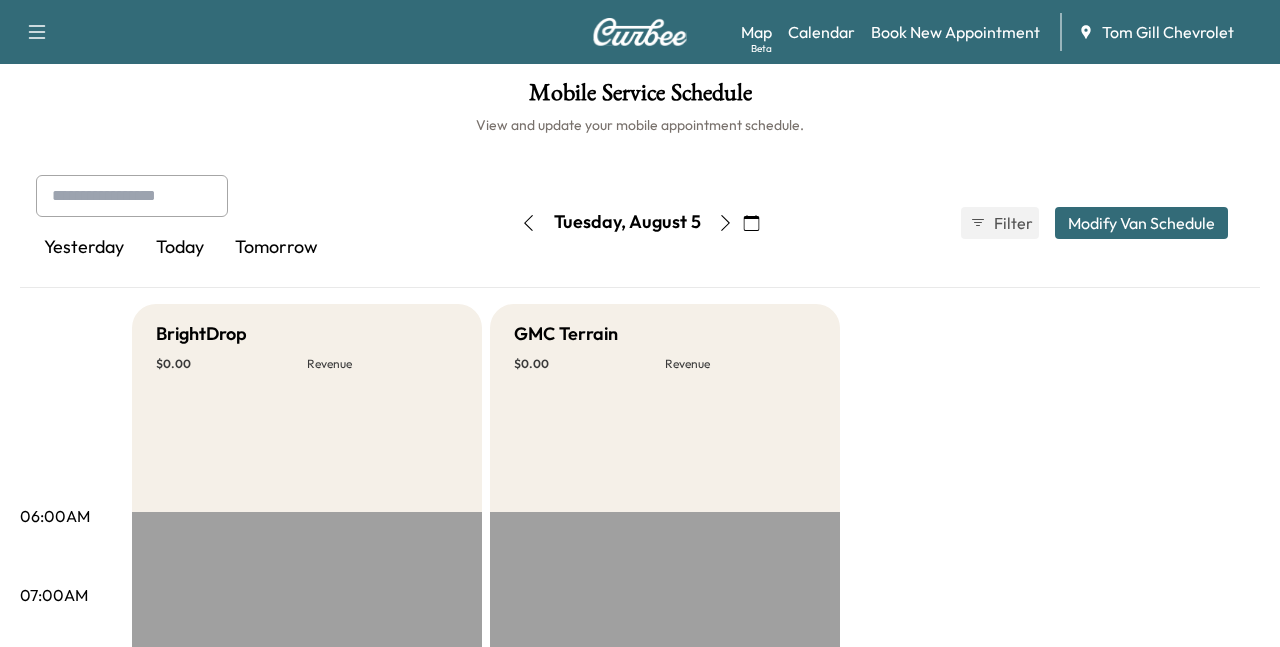 click 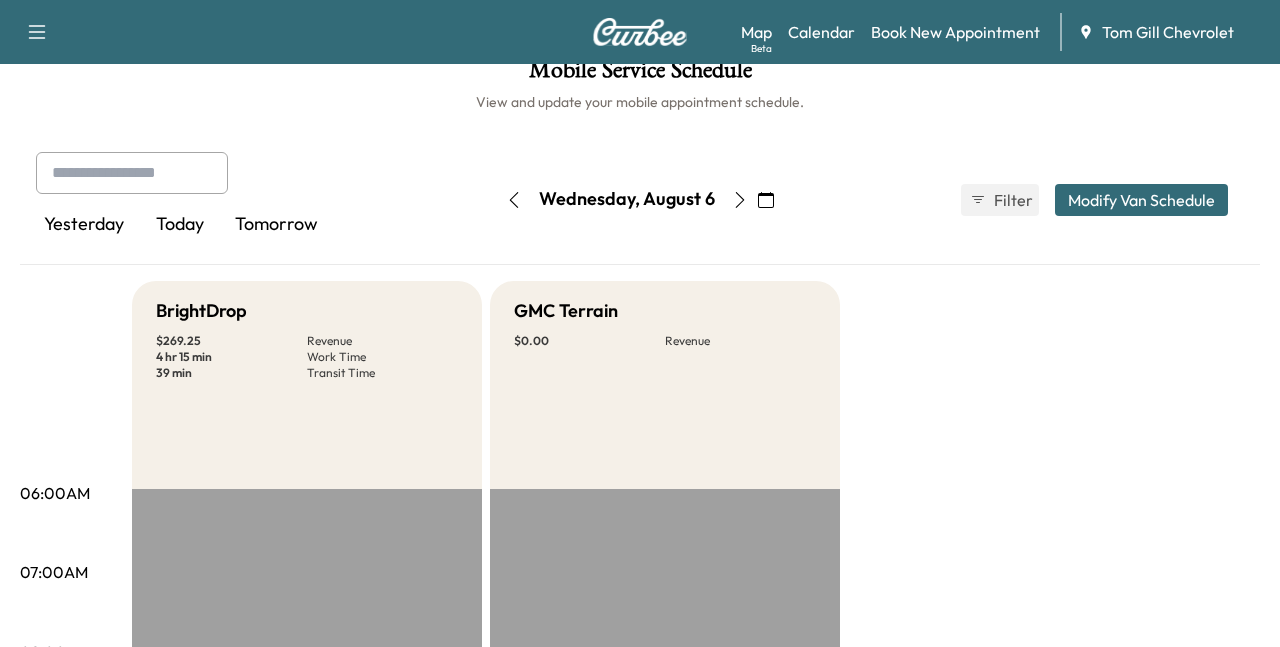 scroll, scrollTop: 24, scrollLeft: 0, axis: vertical 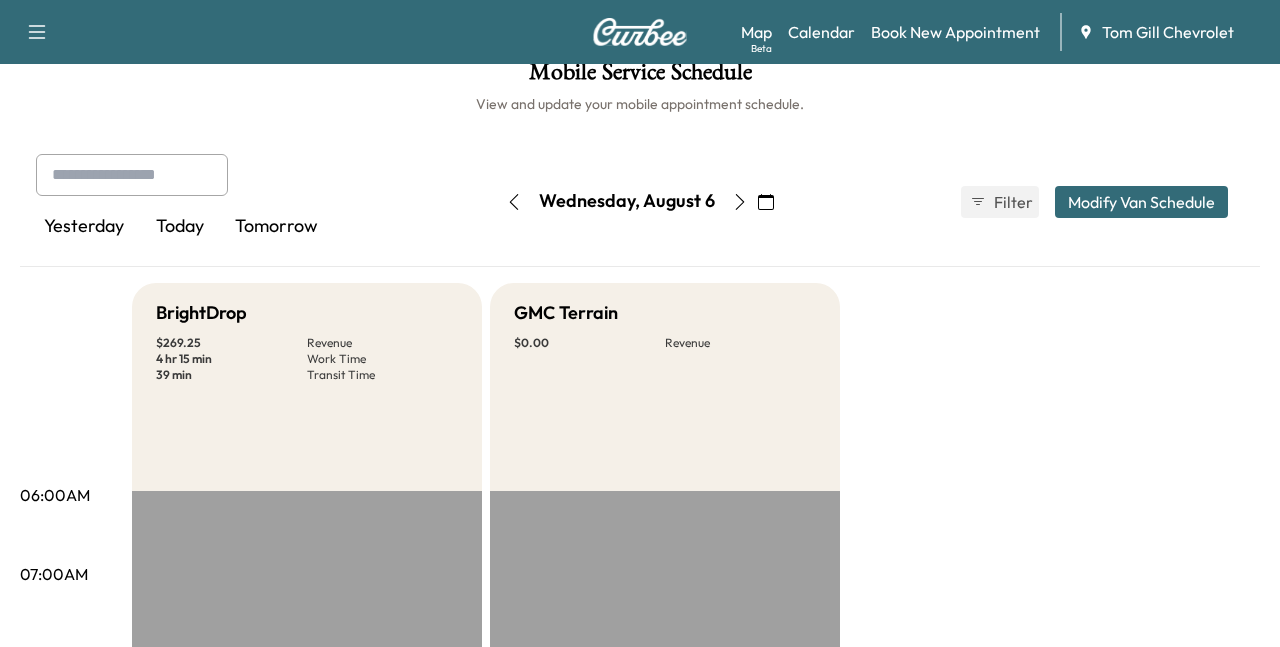 click at bounding box center [514, 202] 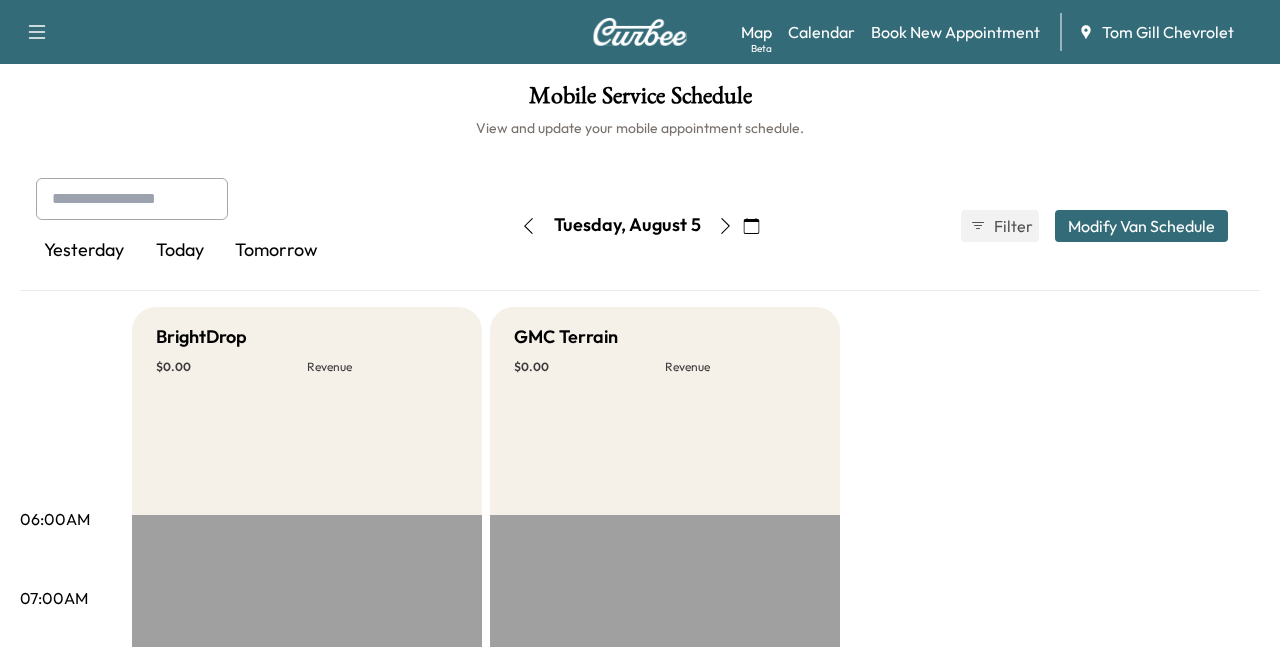 scroll, scrollTop: 0, scrollLeft: 0, axis: both 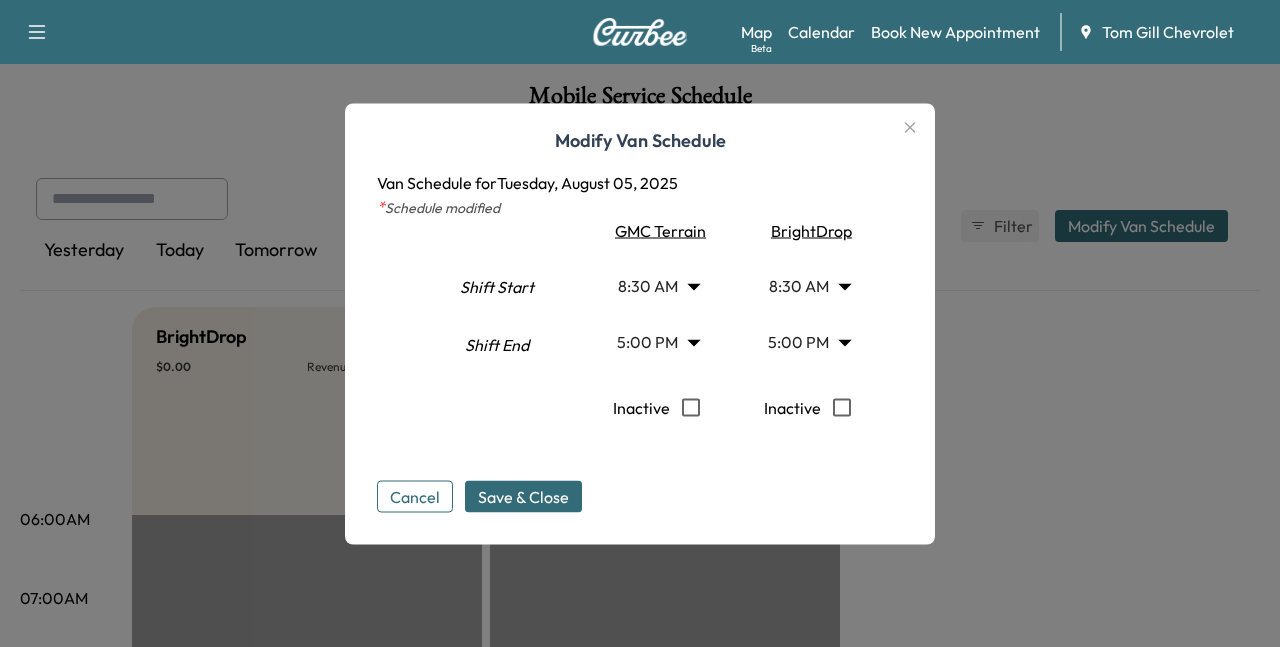 click 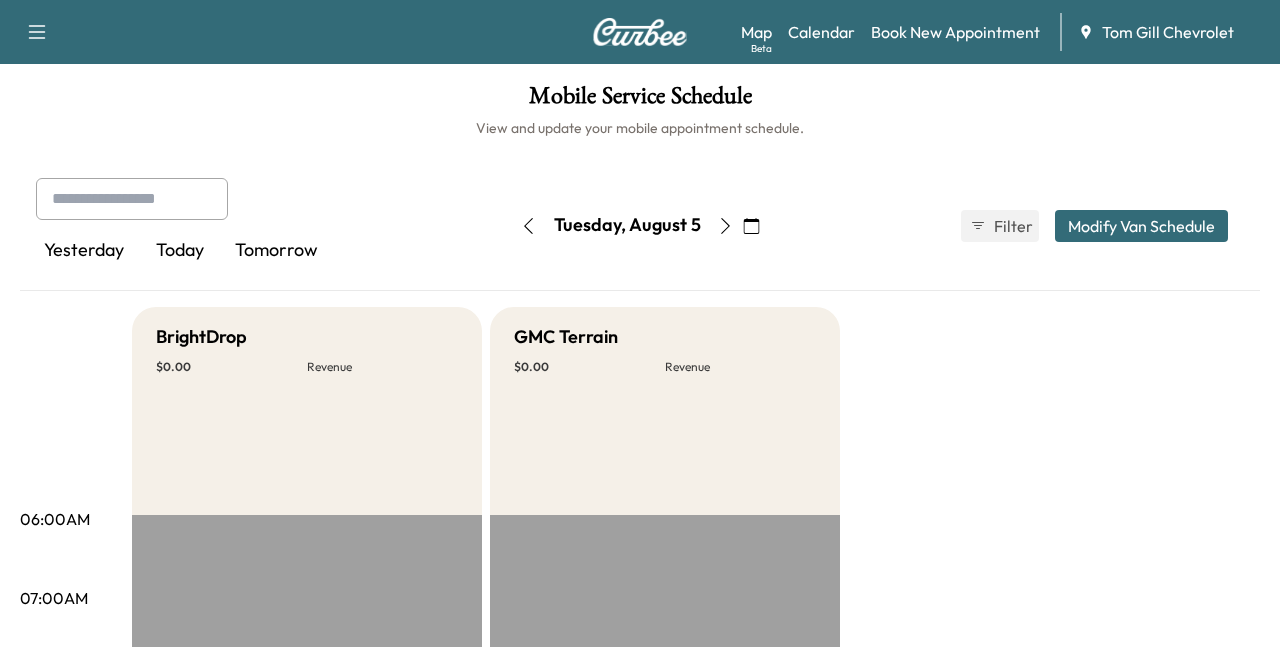 click 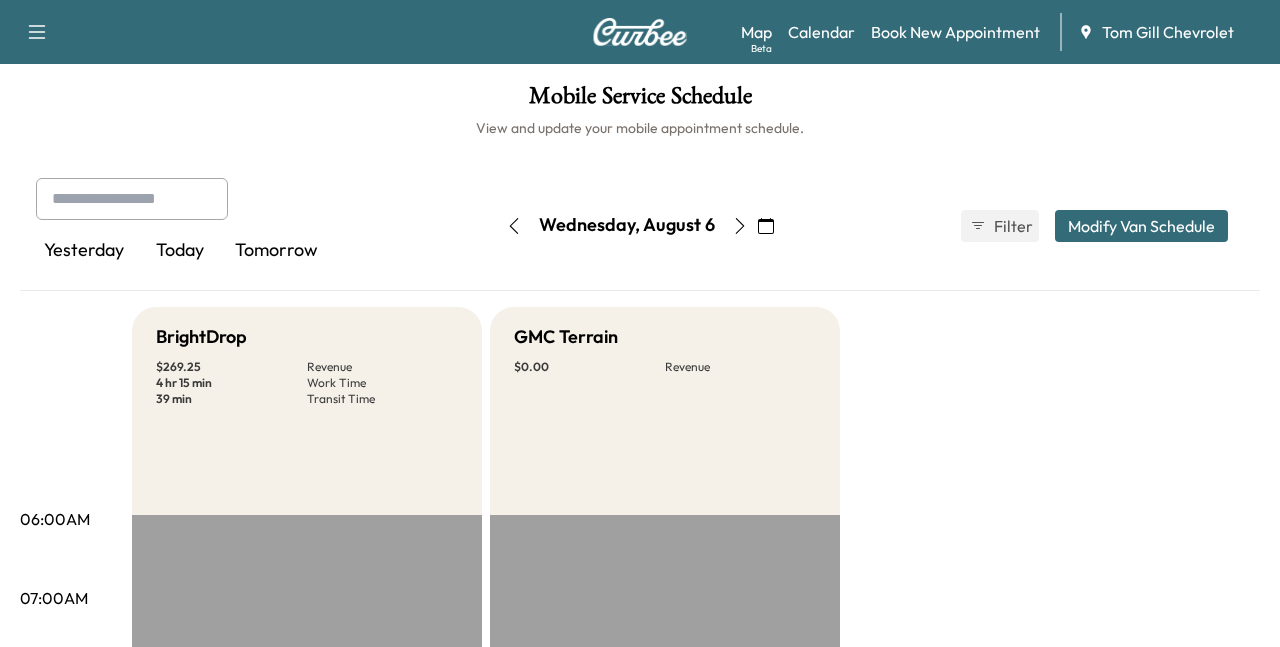click on "Modify Van Schedule" at bounding box center [1141, 226] 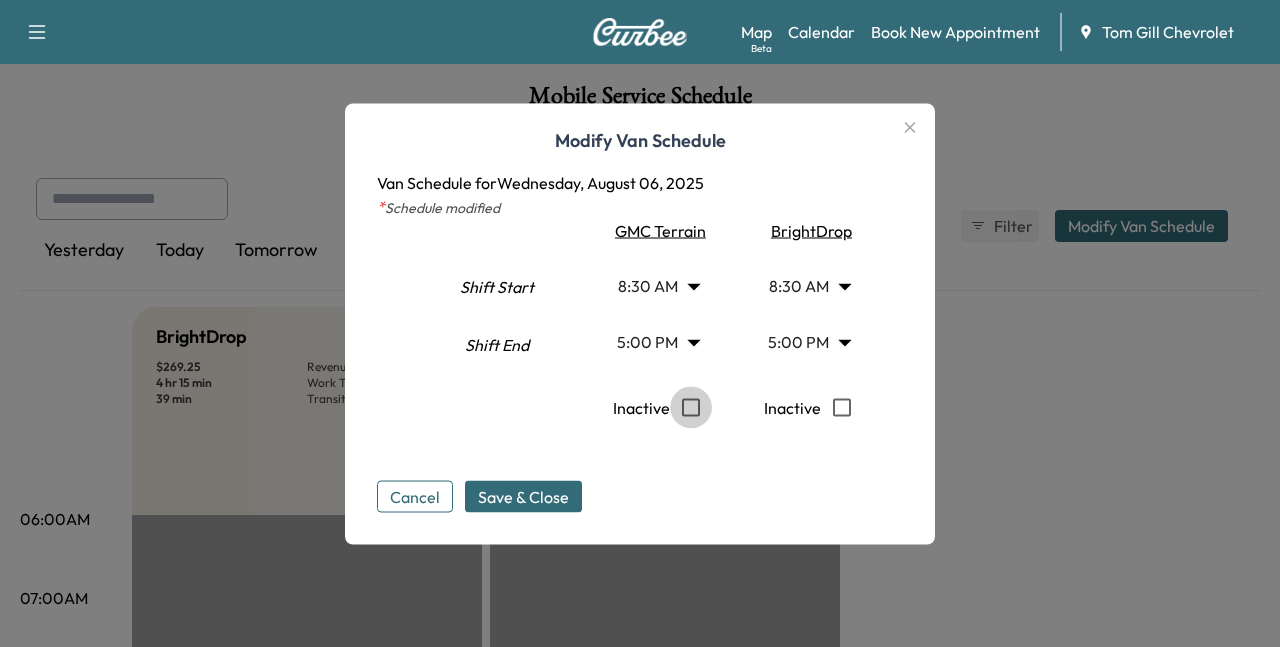 type 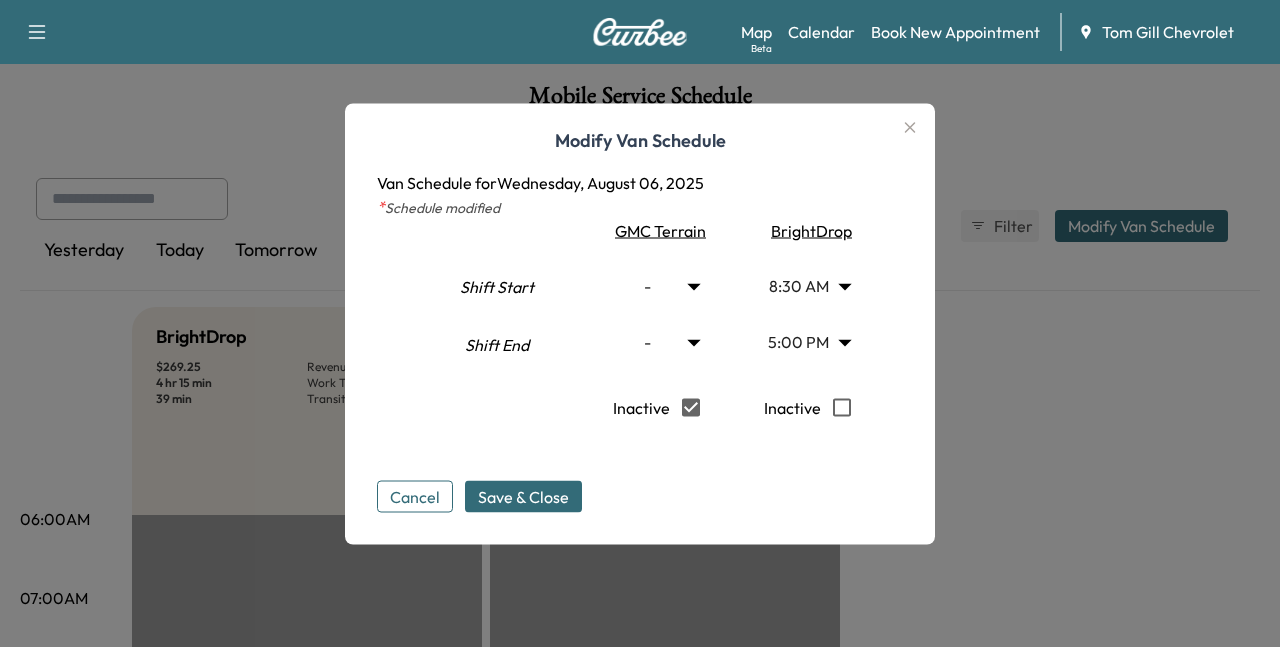 click 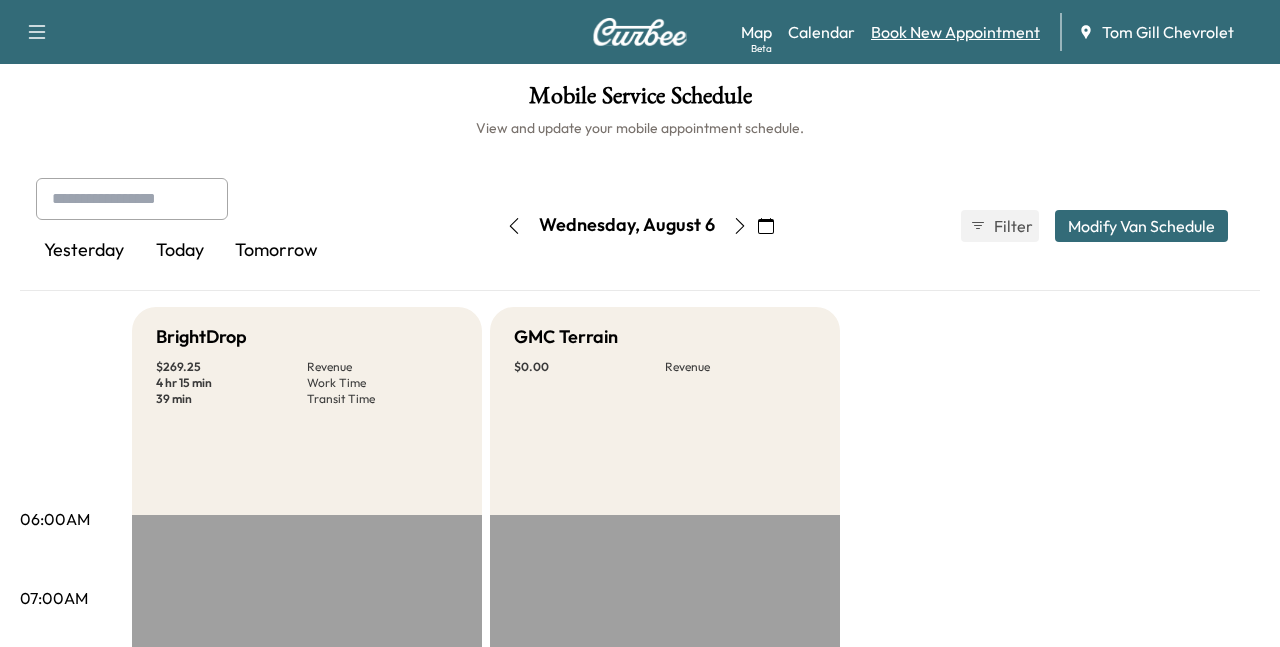 click on "Book New Appointment" at bounding box center [955, 32] 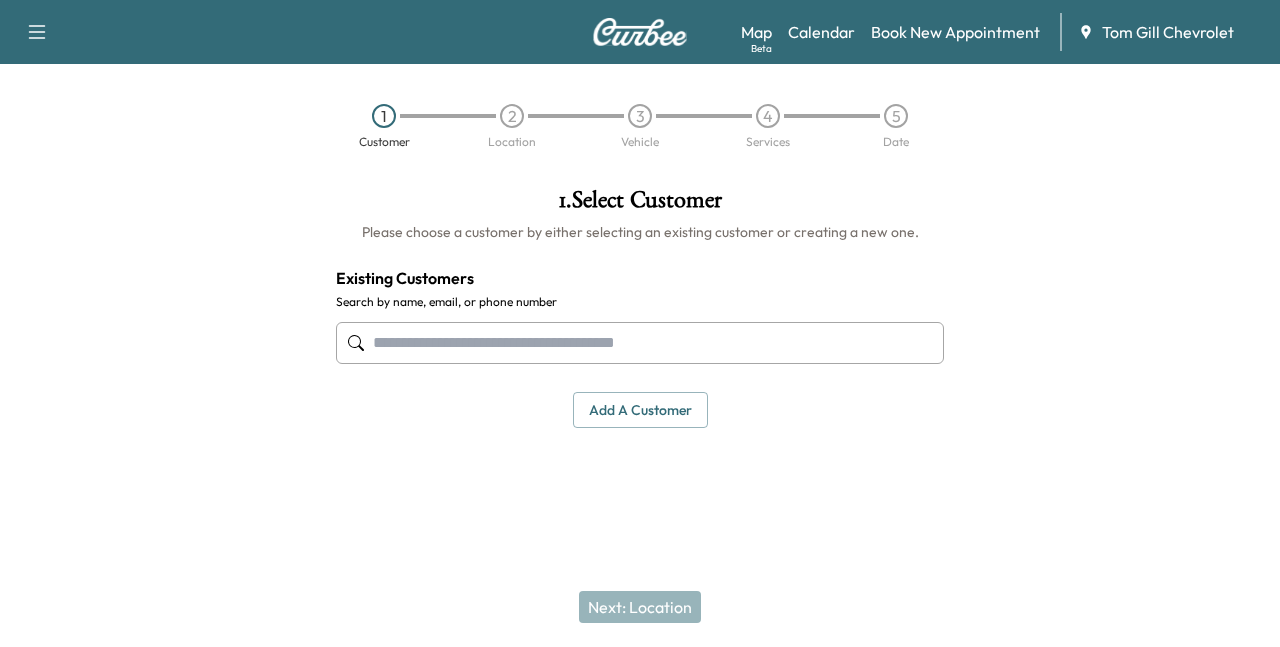click 